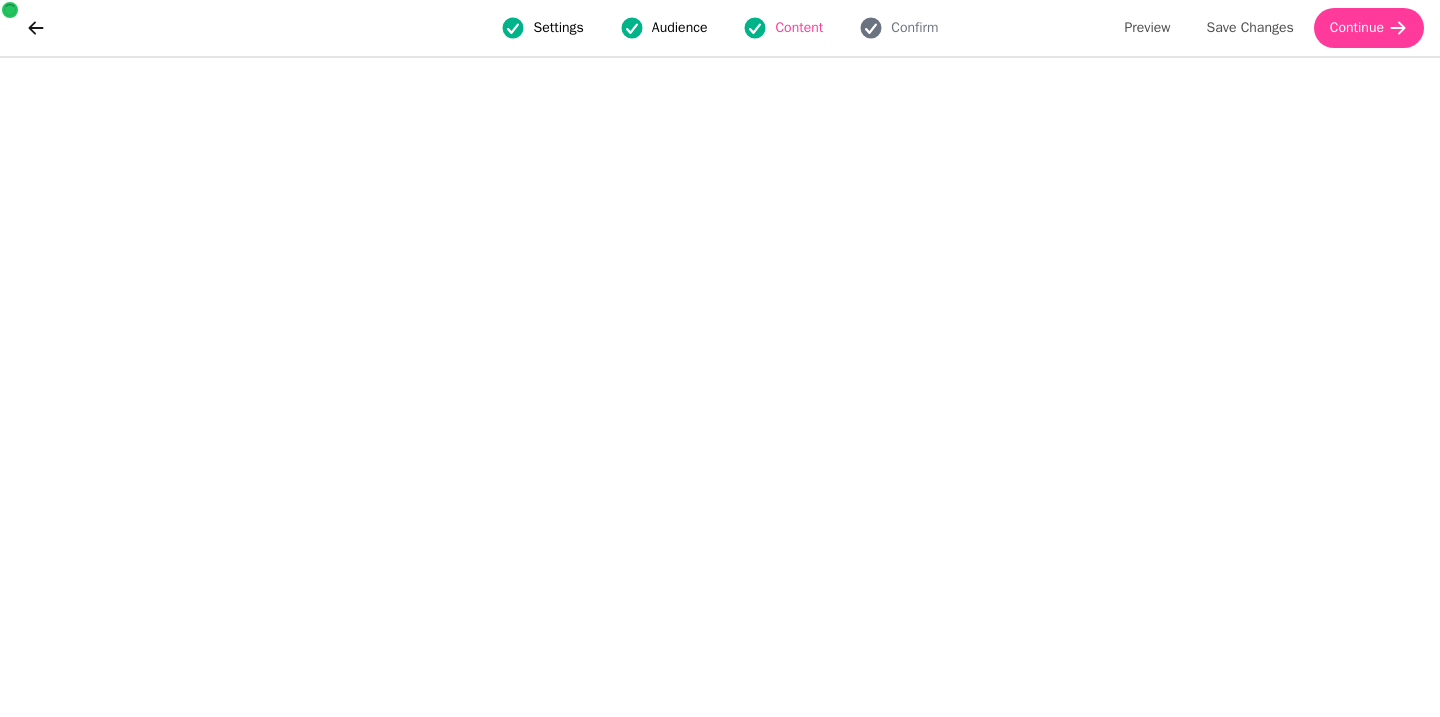 scroll, scrollTop: 0, scrollLeft: 0, axis: both 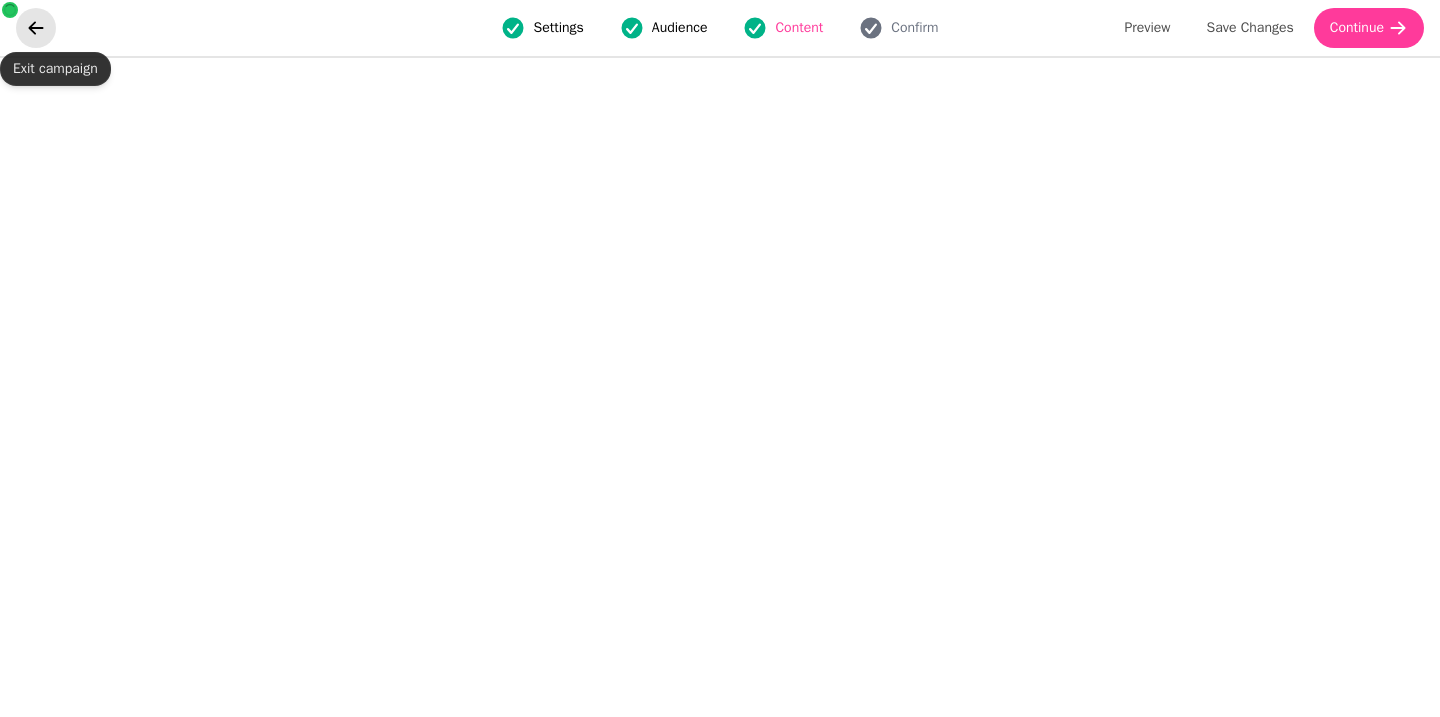 click 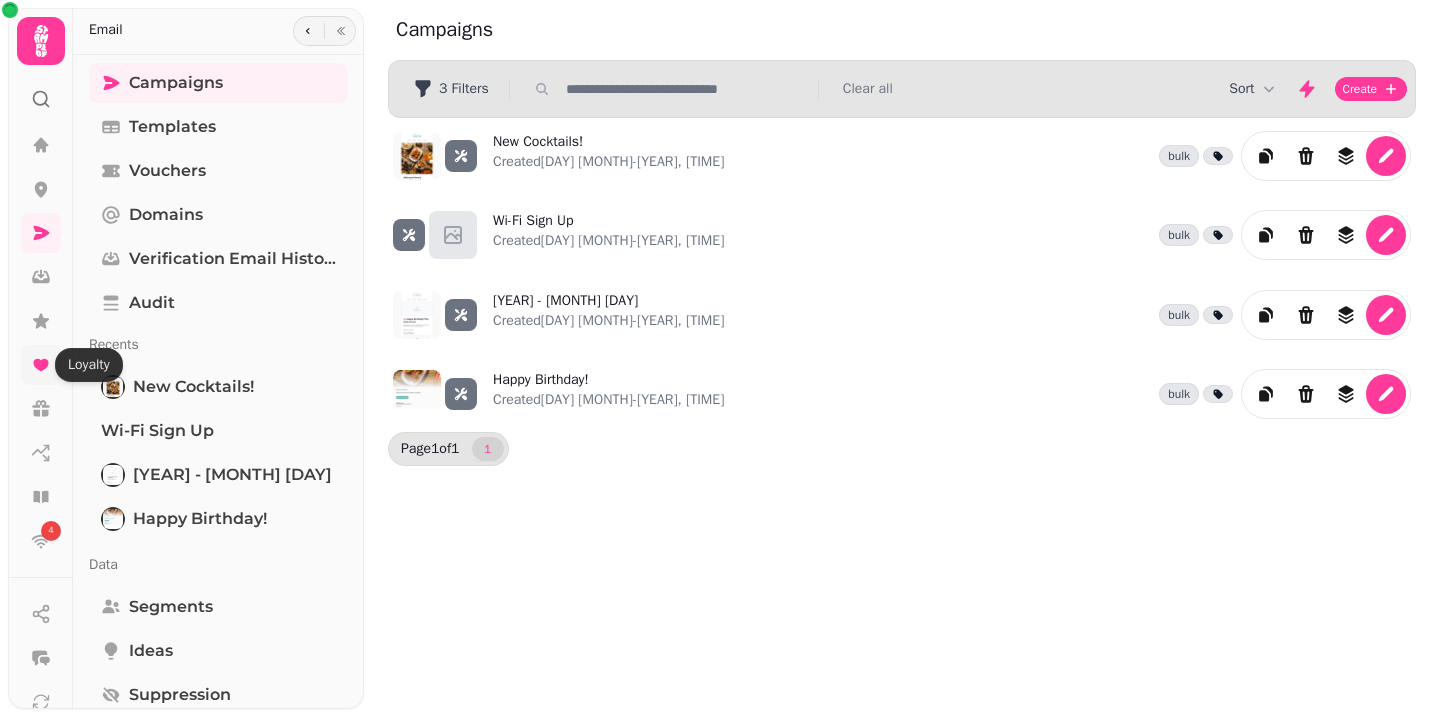 click 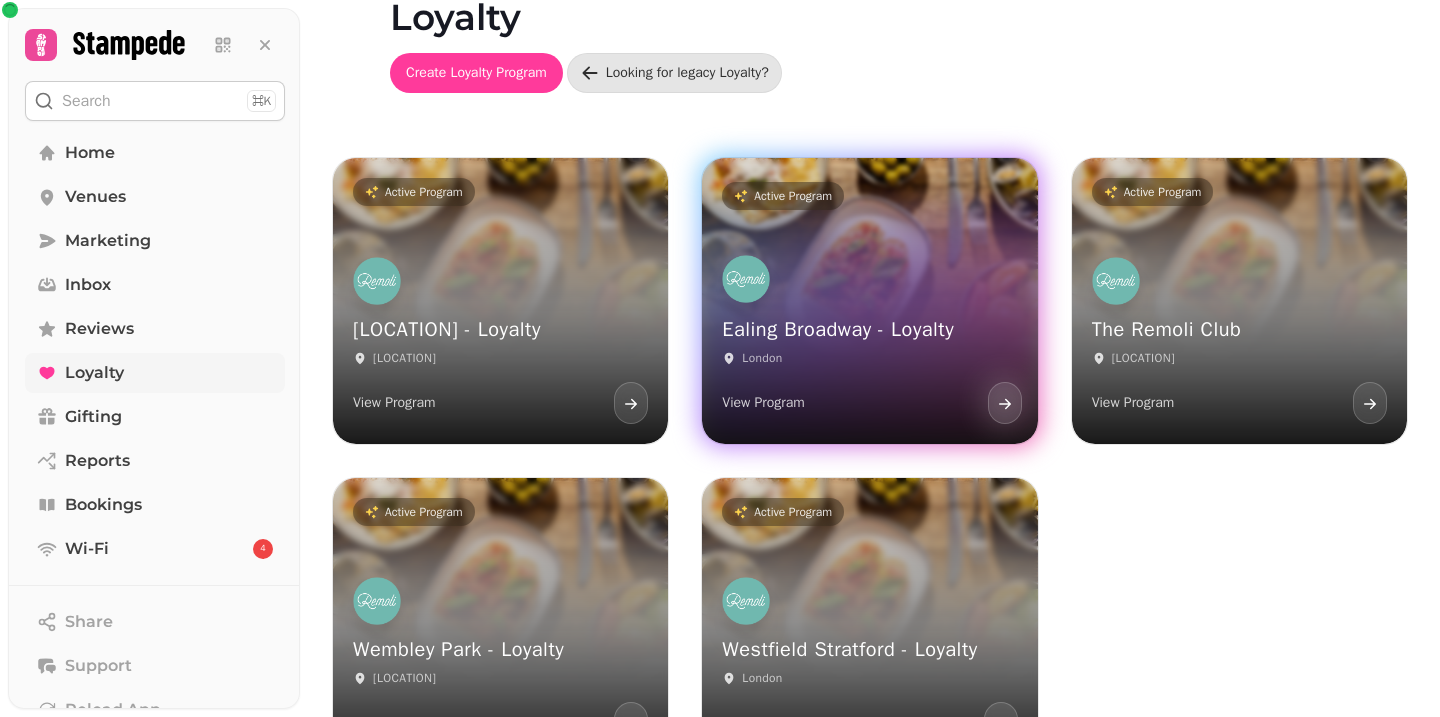 scroll, scrollTop: 121, scrollLeft: 0, axis: vertical 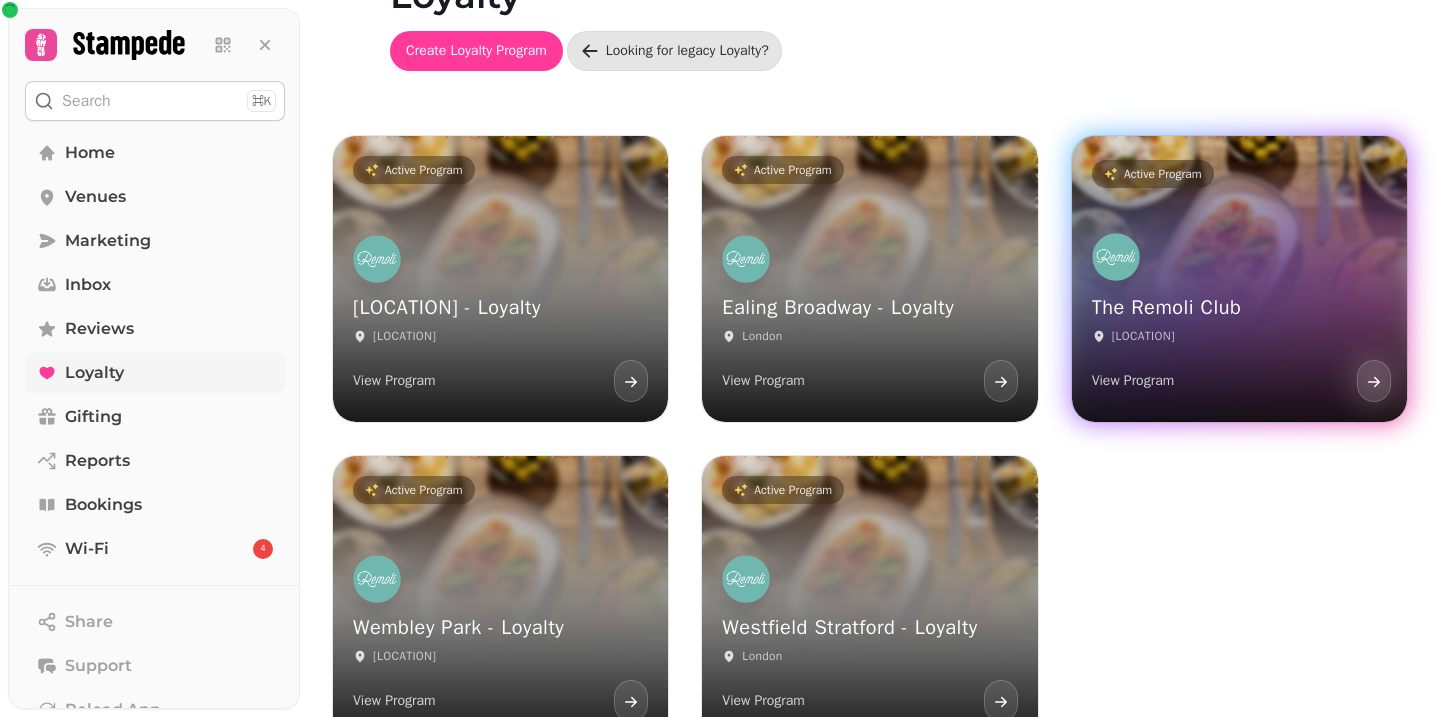 click on "The Remoli Club  Bromley View Program" at bounding box center (1239, 318) 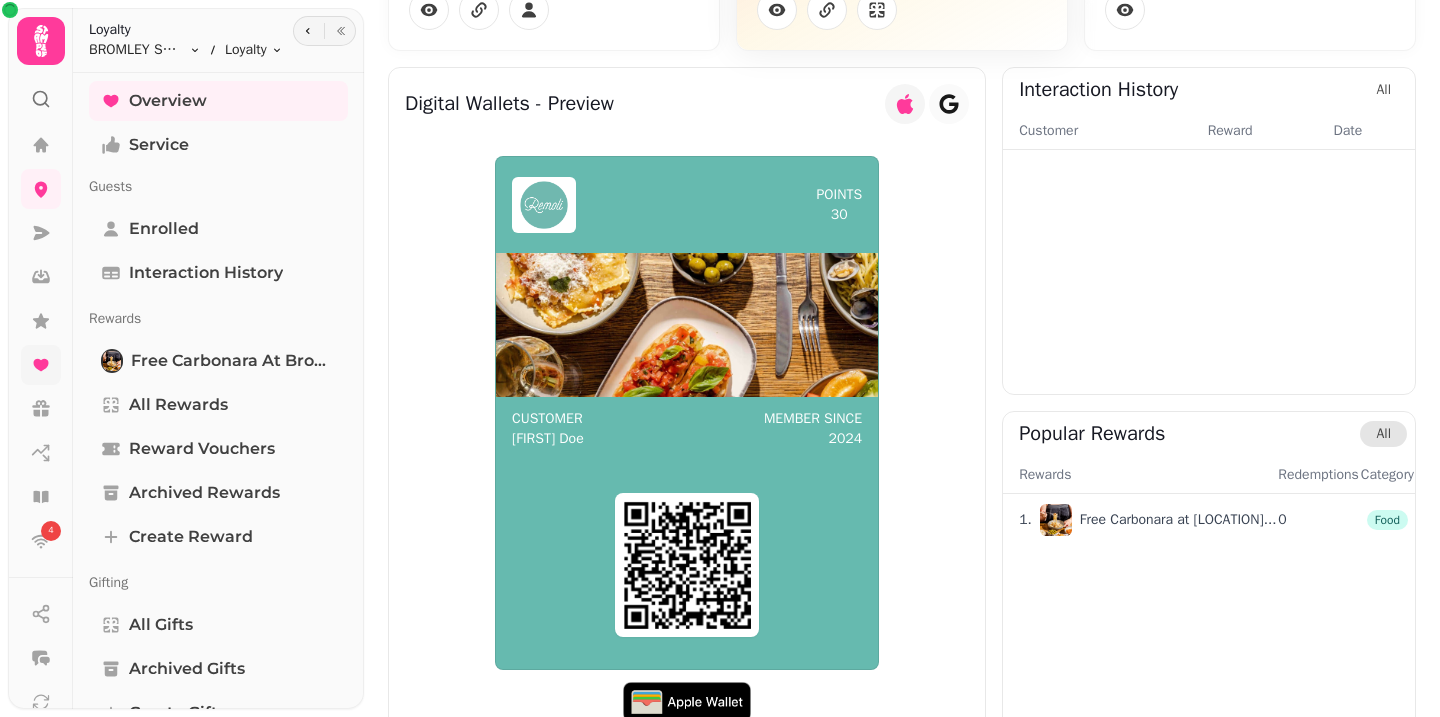 scroll, scrollTop: 213, scrollLeft: 0, axis: vertical 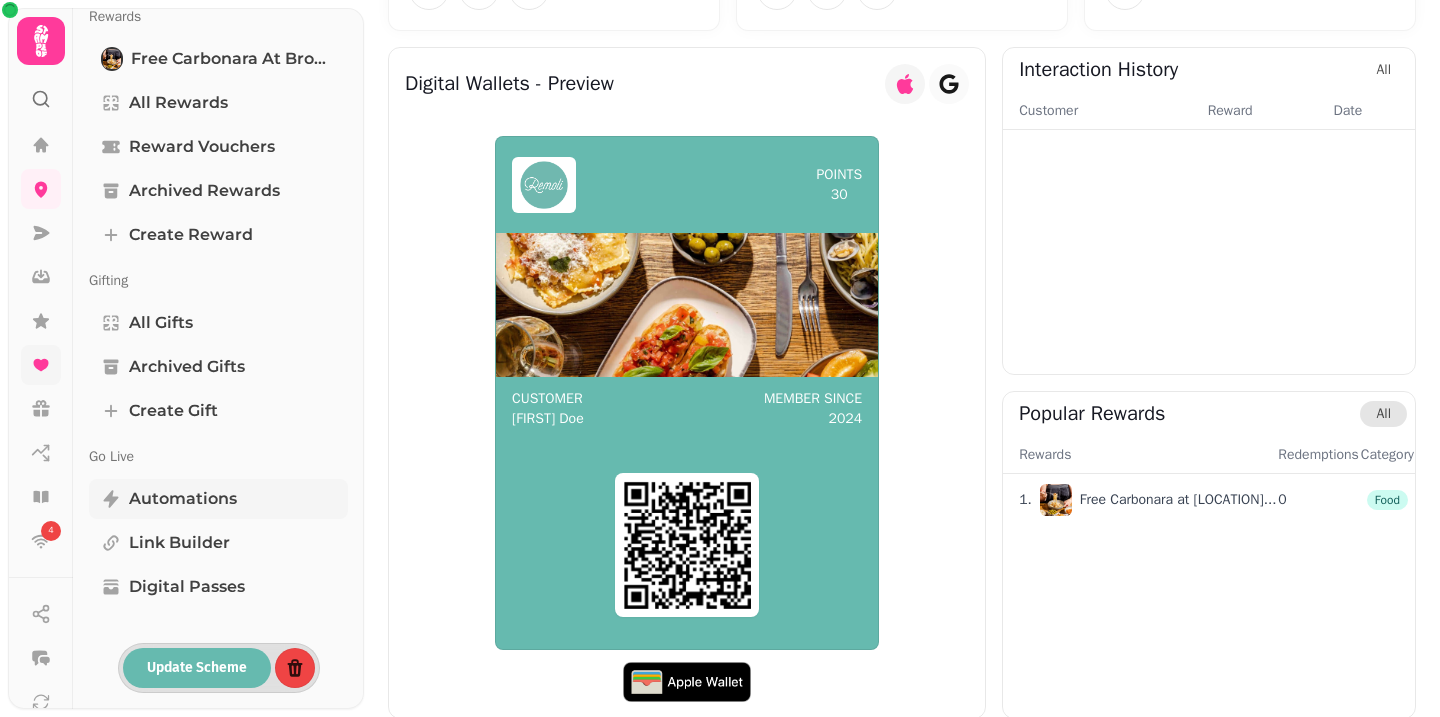 click on "Automations" at bounding box center [183, 499] 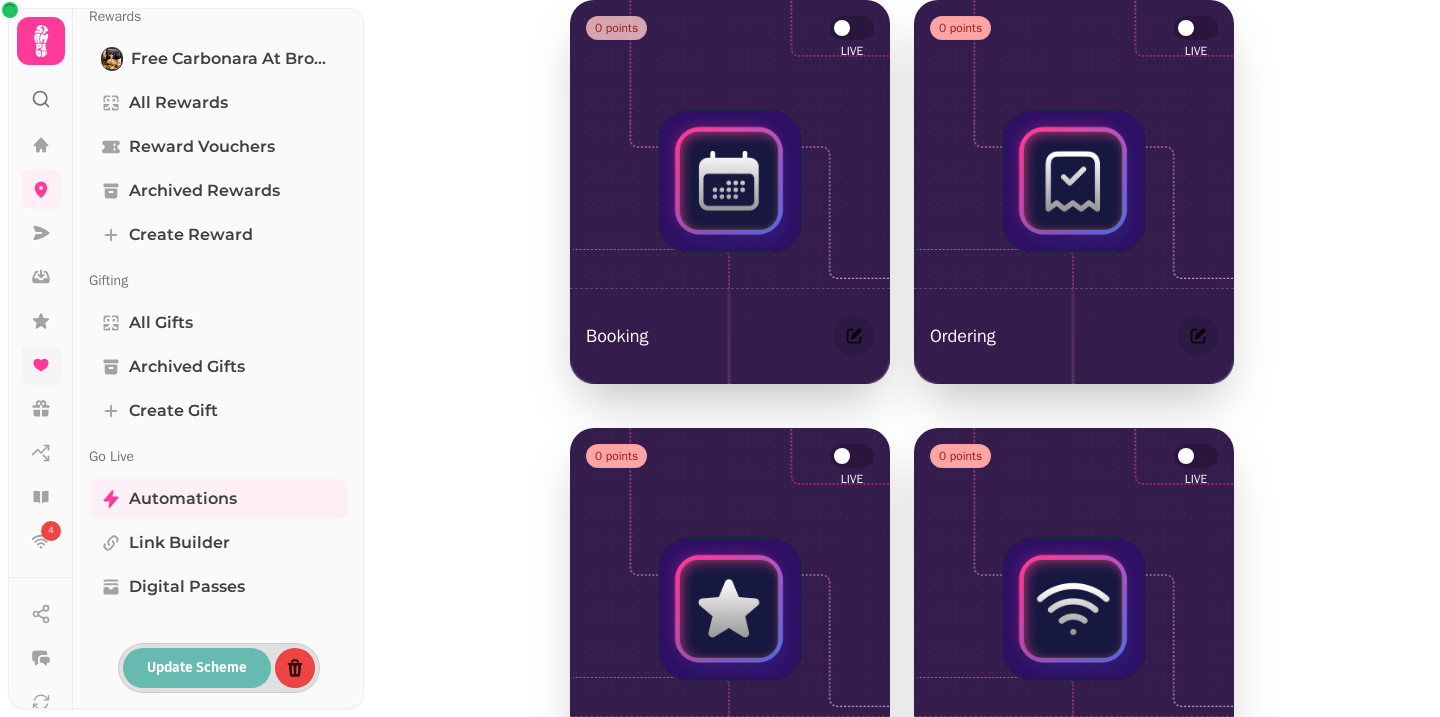 click on "0 points" at bounding box center (616, 28) 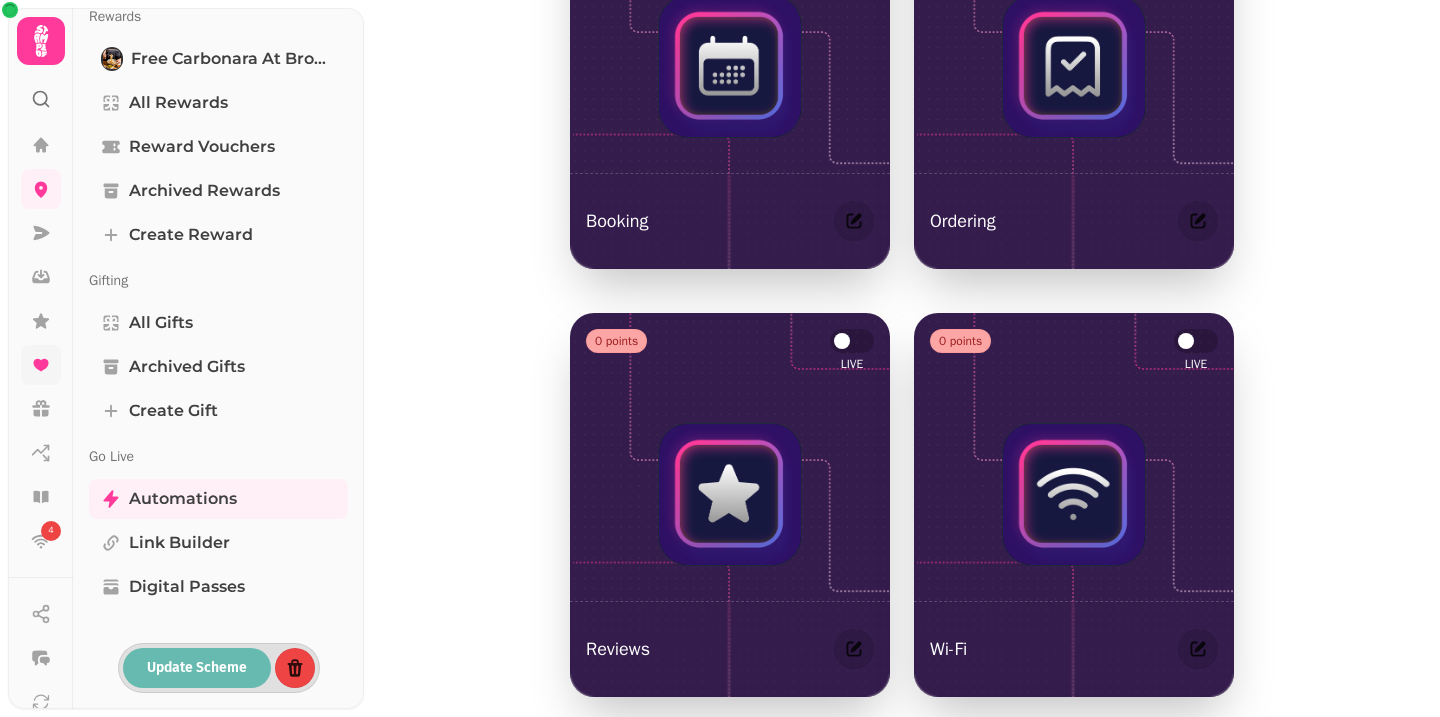 scroll, scrollTop: 0, scrollLeft: 0, axis: both 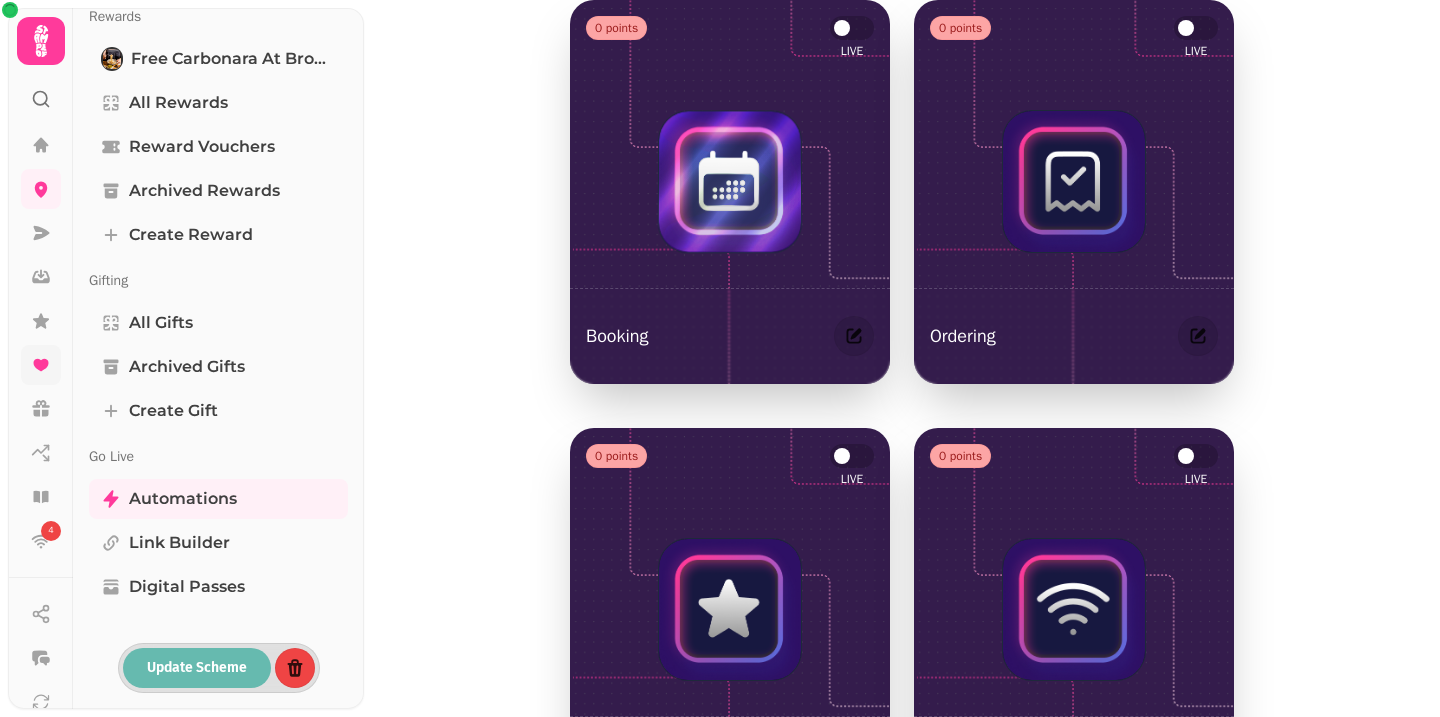 click at bounding box center [730, 181] 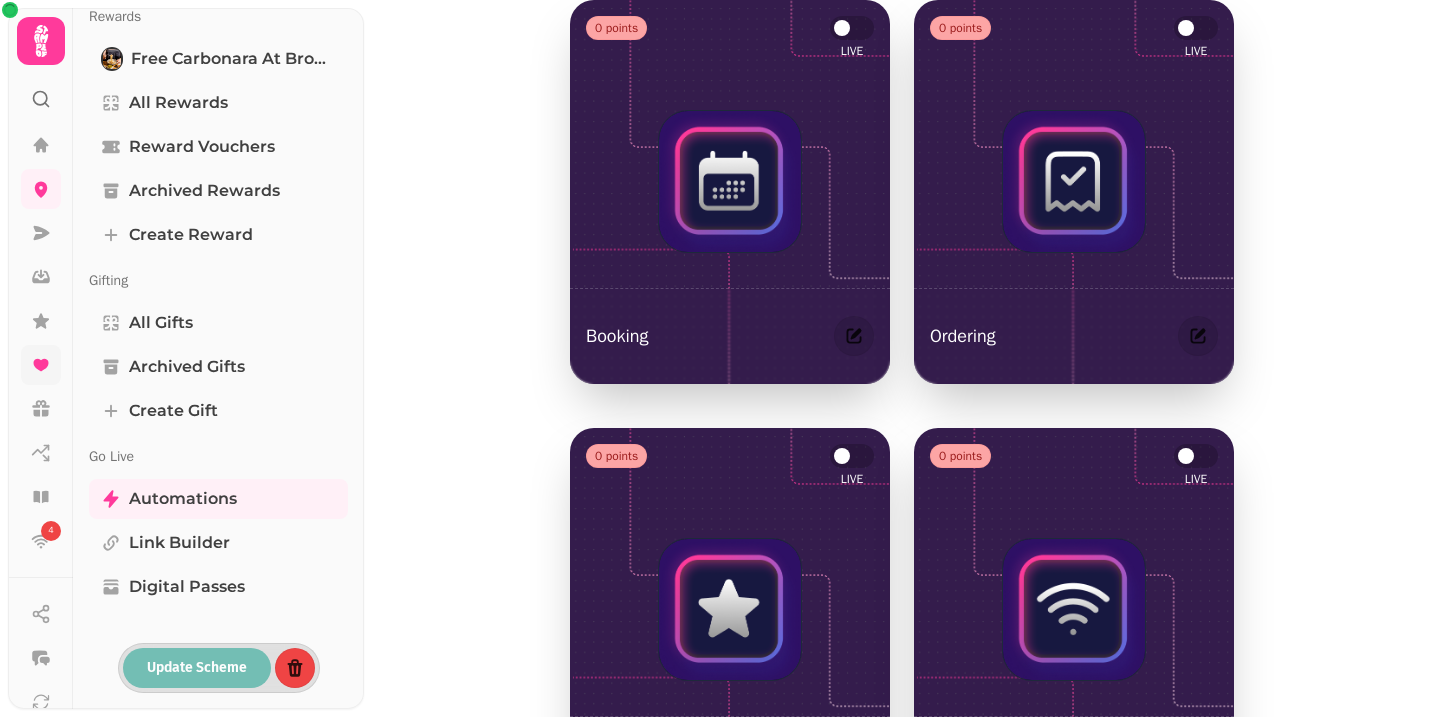 click on "Update Scheme" at bounding box center [197, 668] 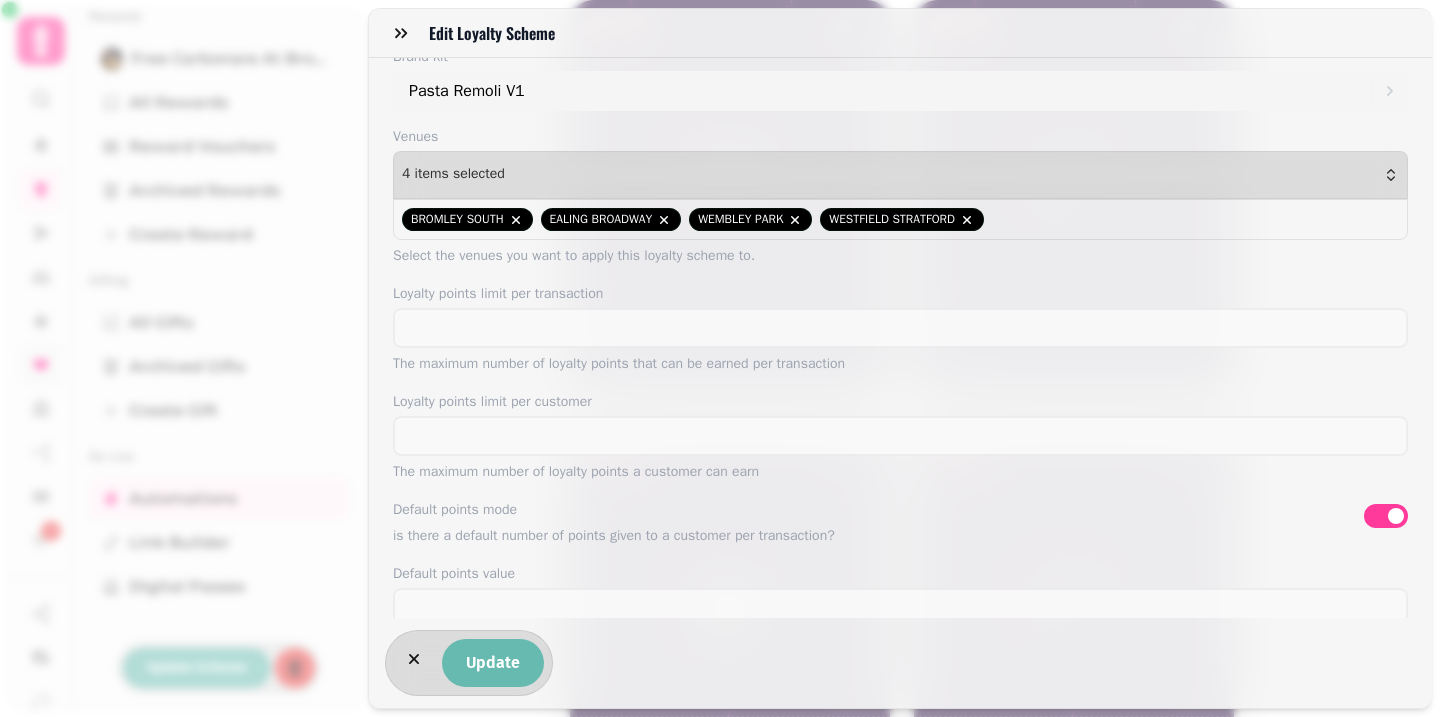 scroll, scrollTop: 0, scrollLeft: 0, axis: both 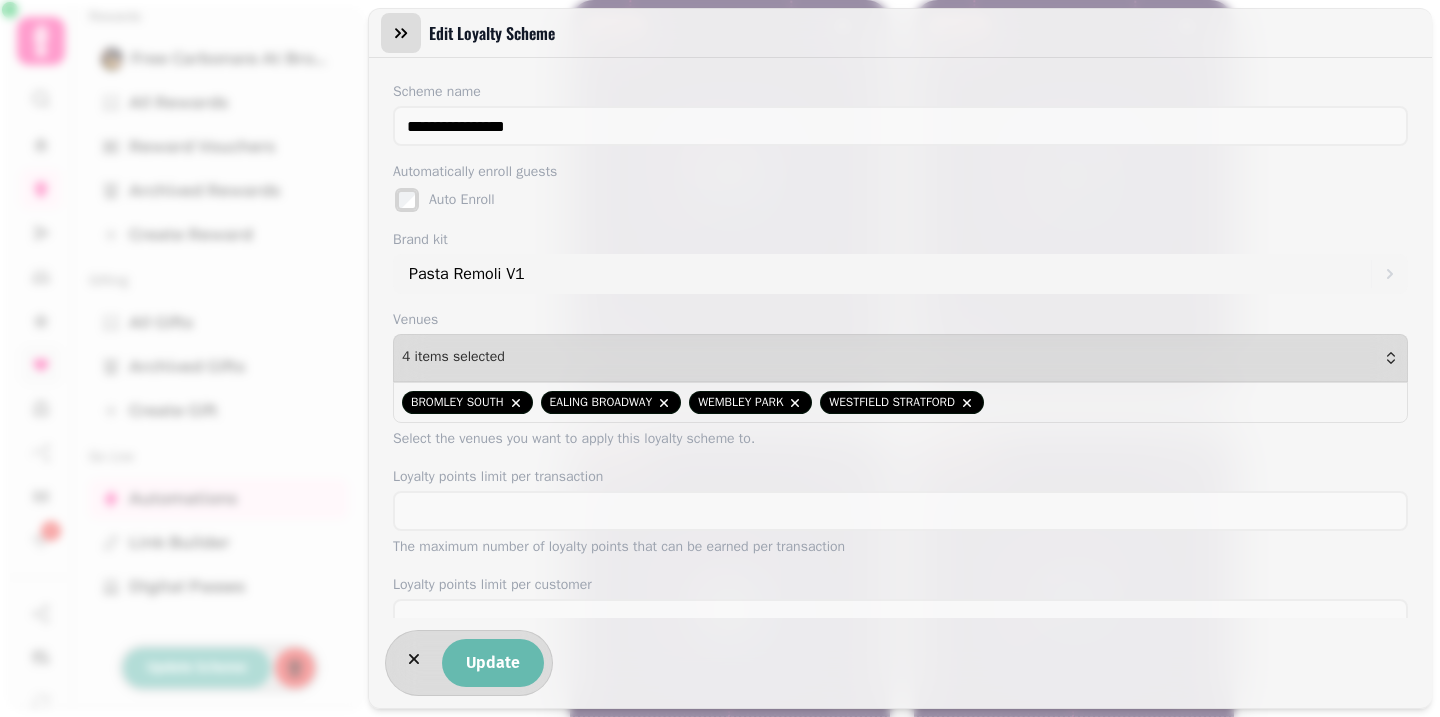 click 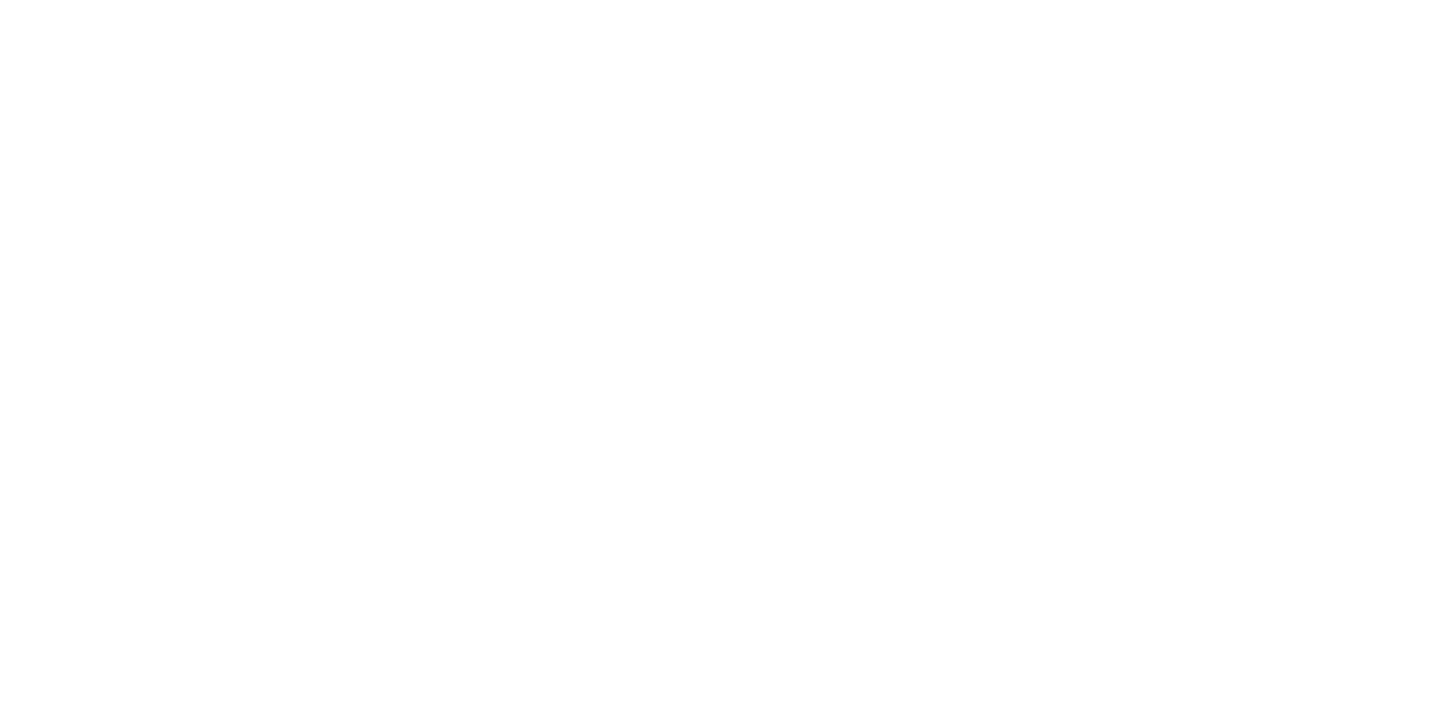 scroll, scrollTop: 0, scrollLeft: 0, axis: both 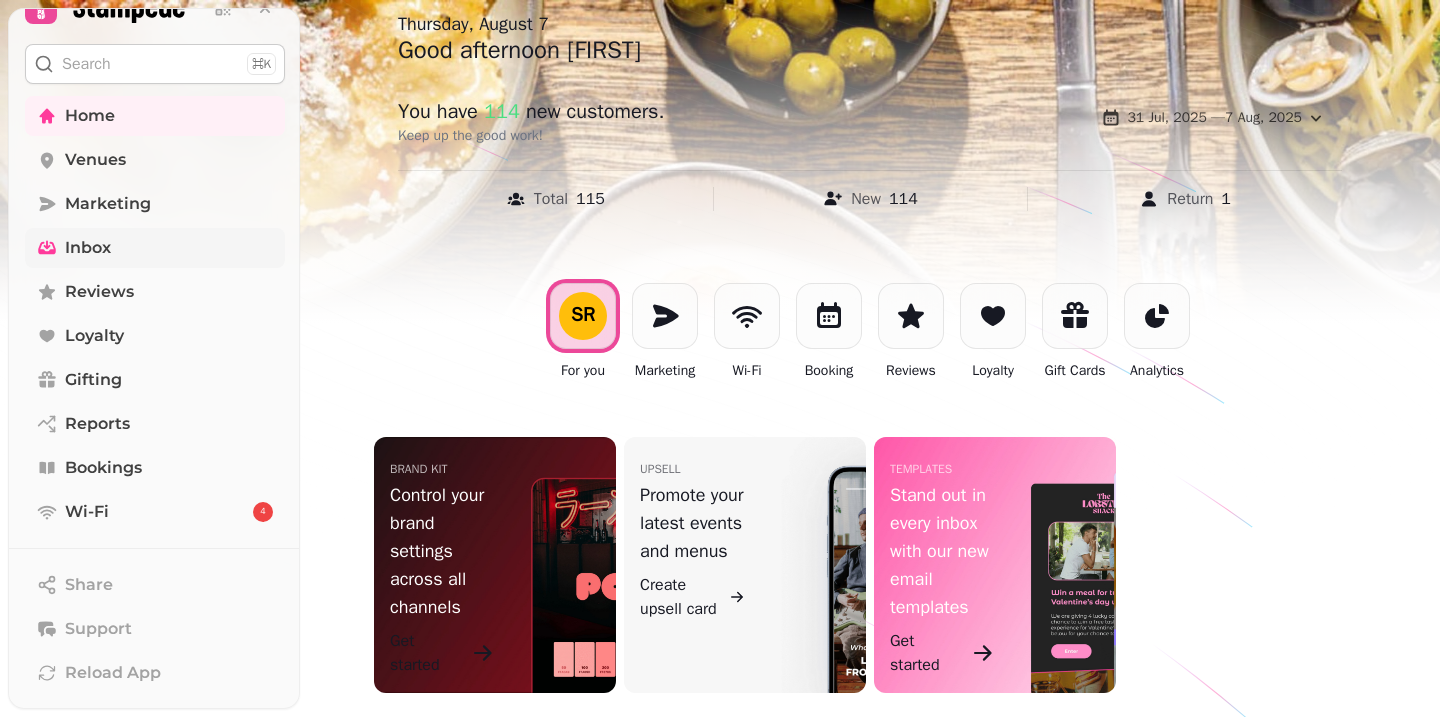 click on "Inbox" at bounding box center (155, 248) 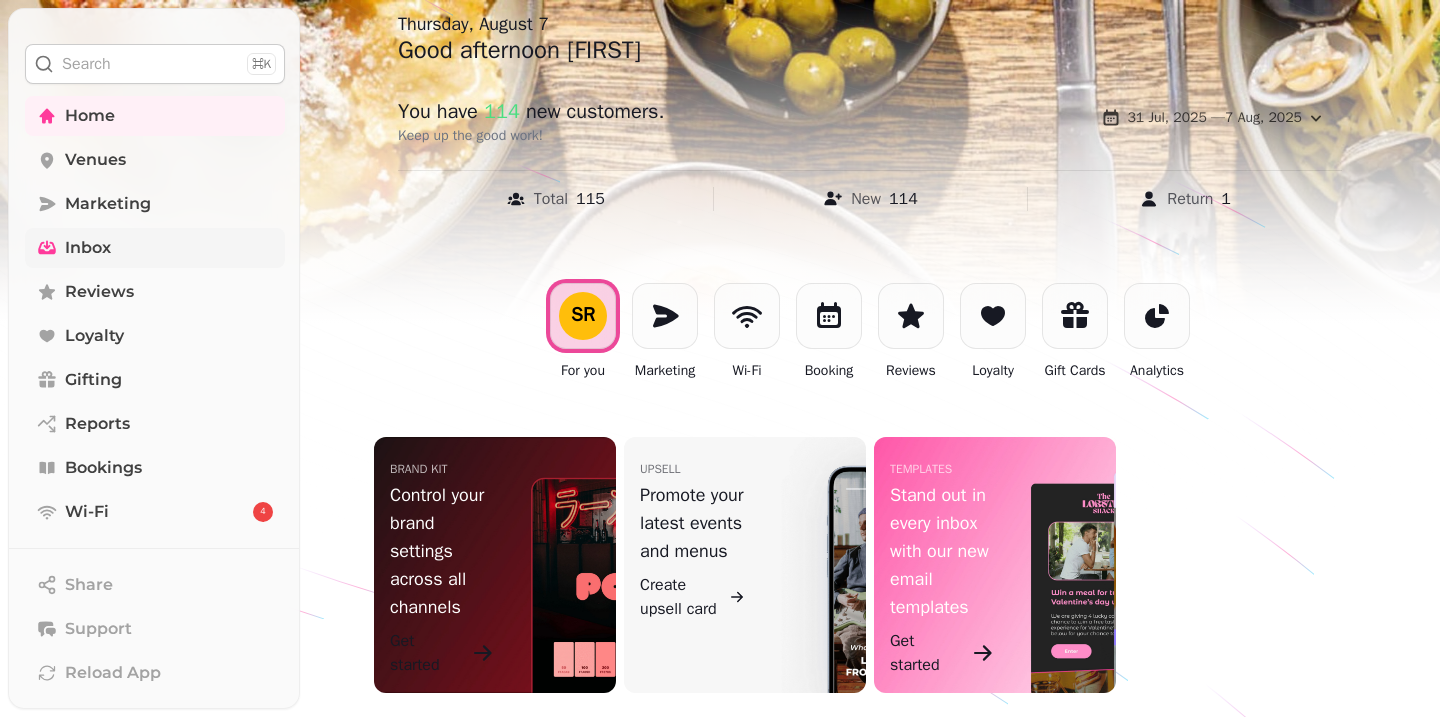 scroll, scrollTop: 0, scrollLeft: 0, axis: both 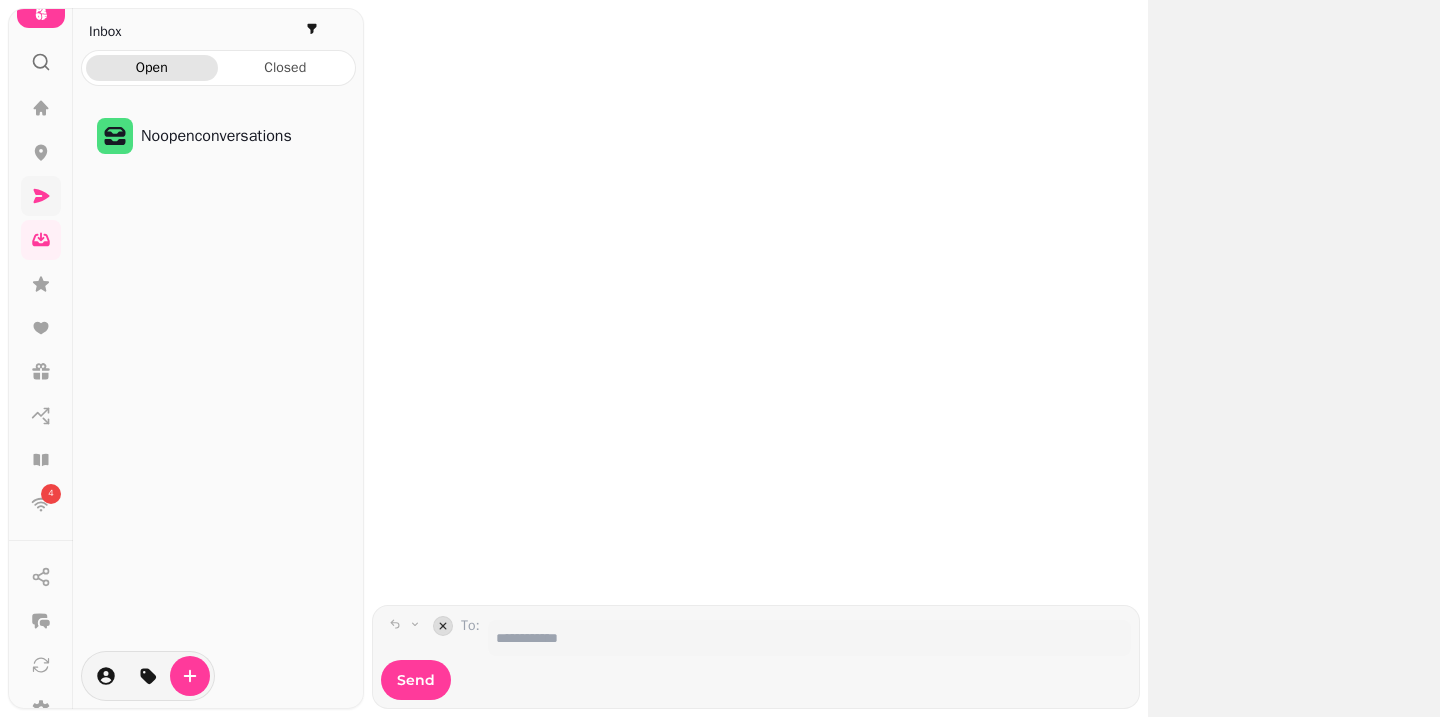 click at bounding box center (41, 196) 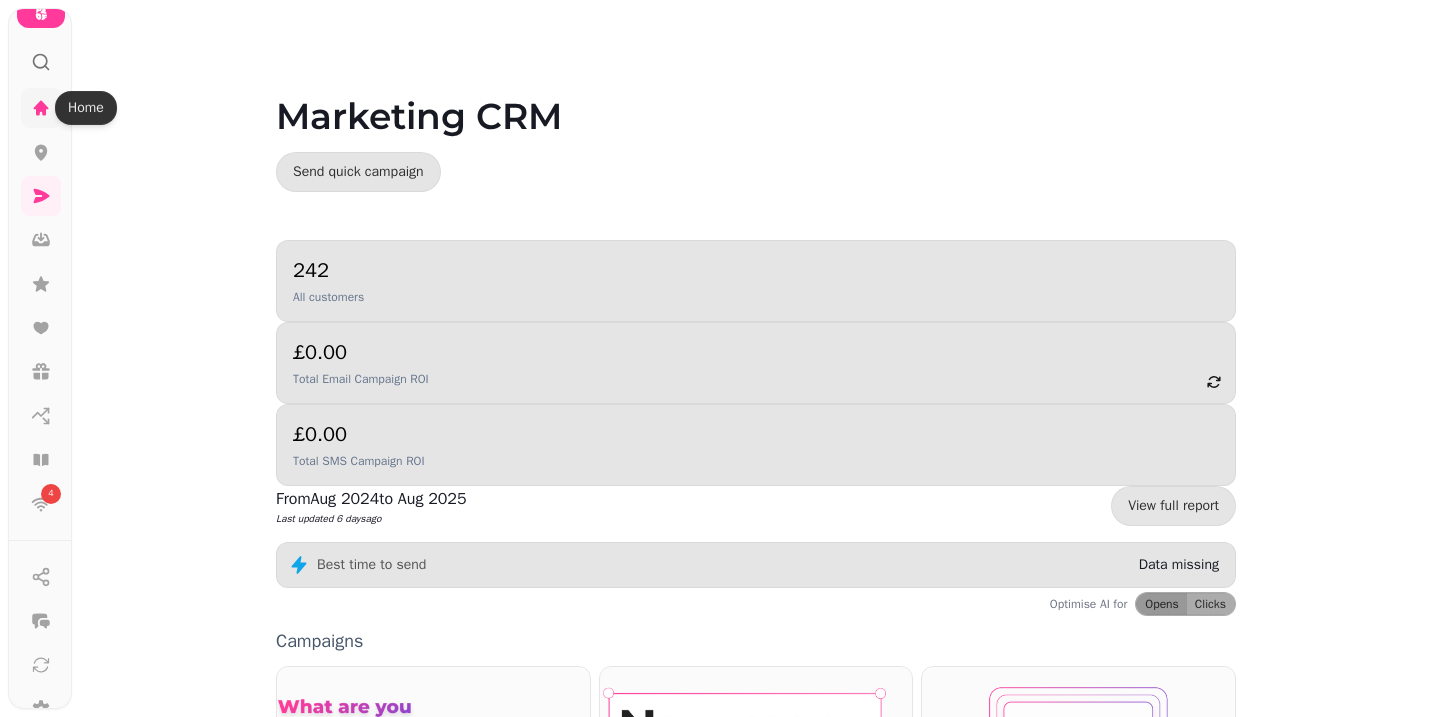 click 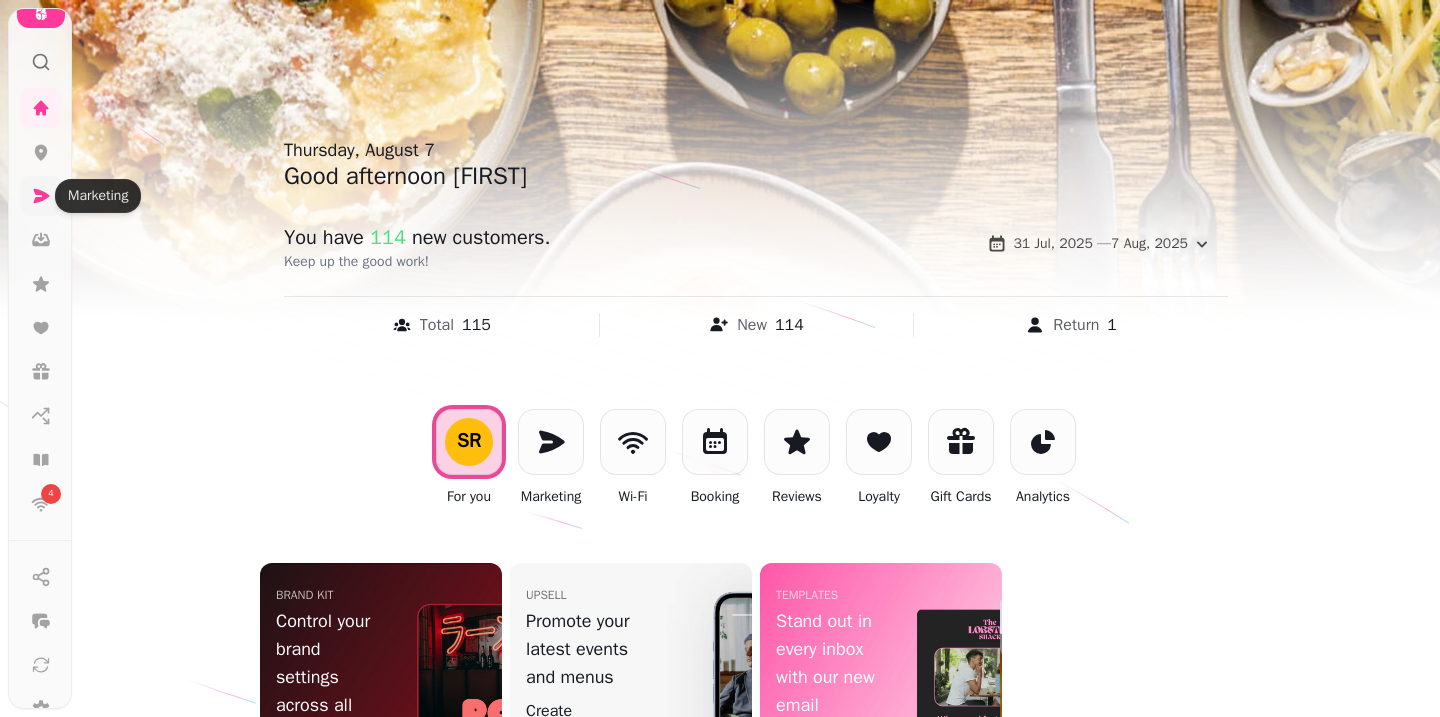 click 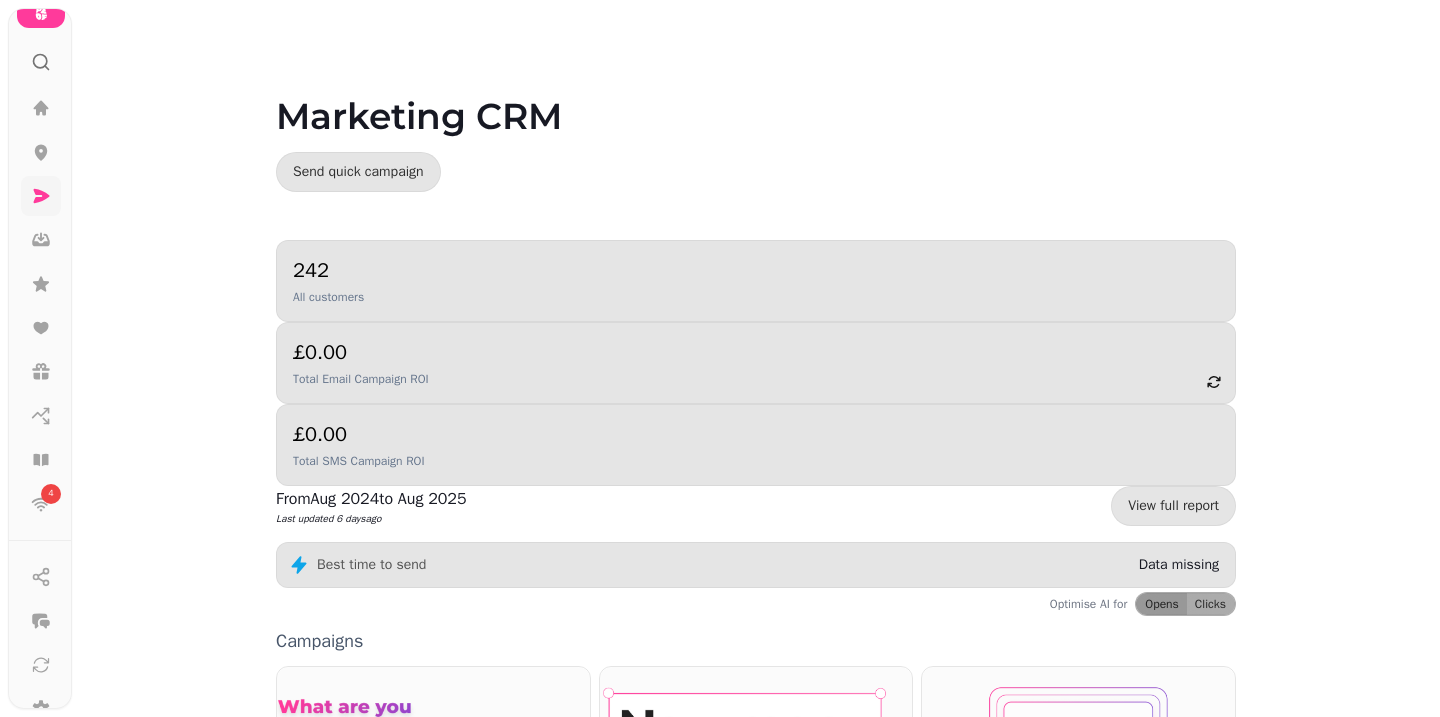 click 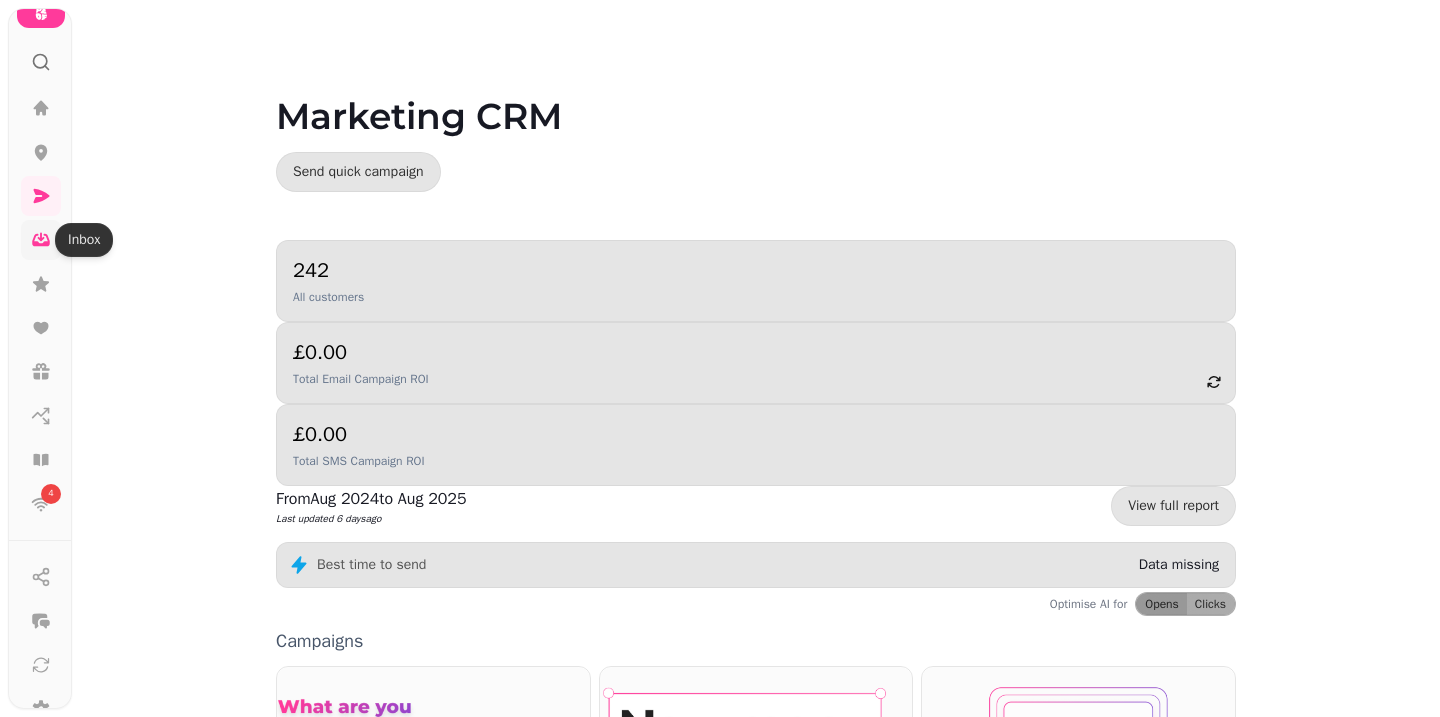 click 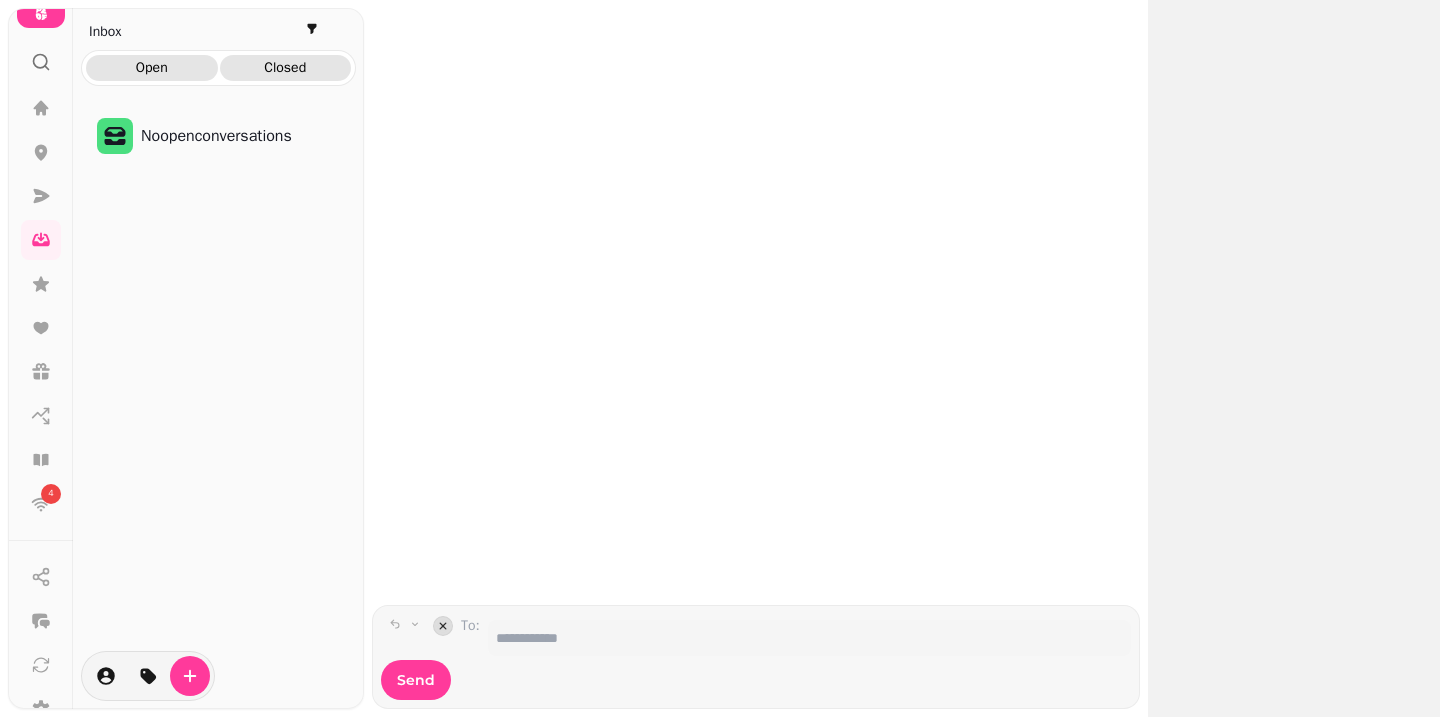 click on "Closed" at bounding box center [286, 68] 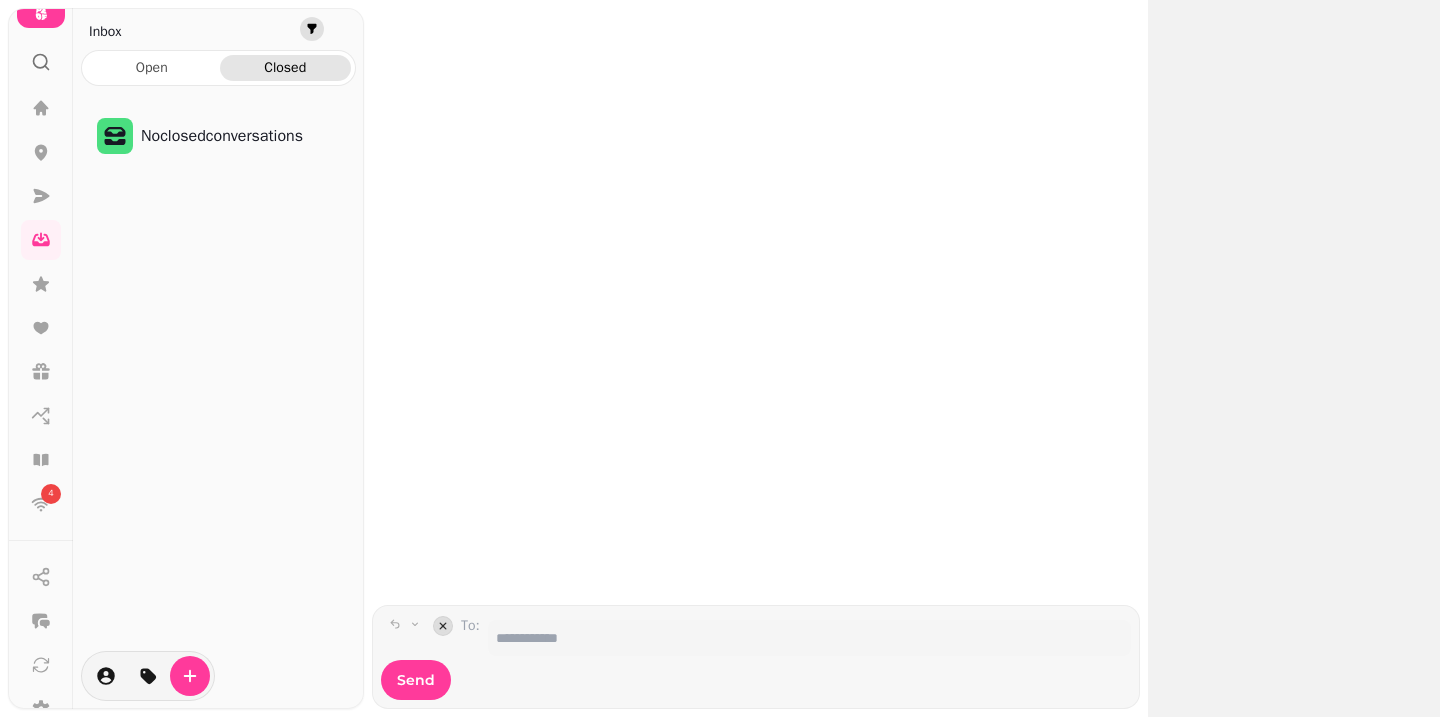 click at bounding box center [312, 29] 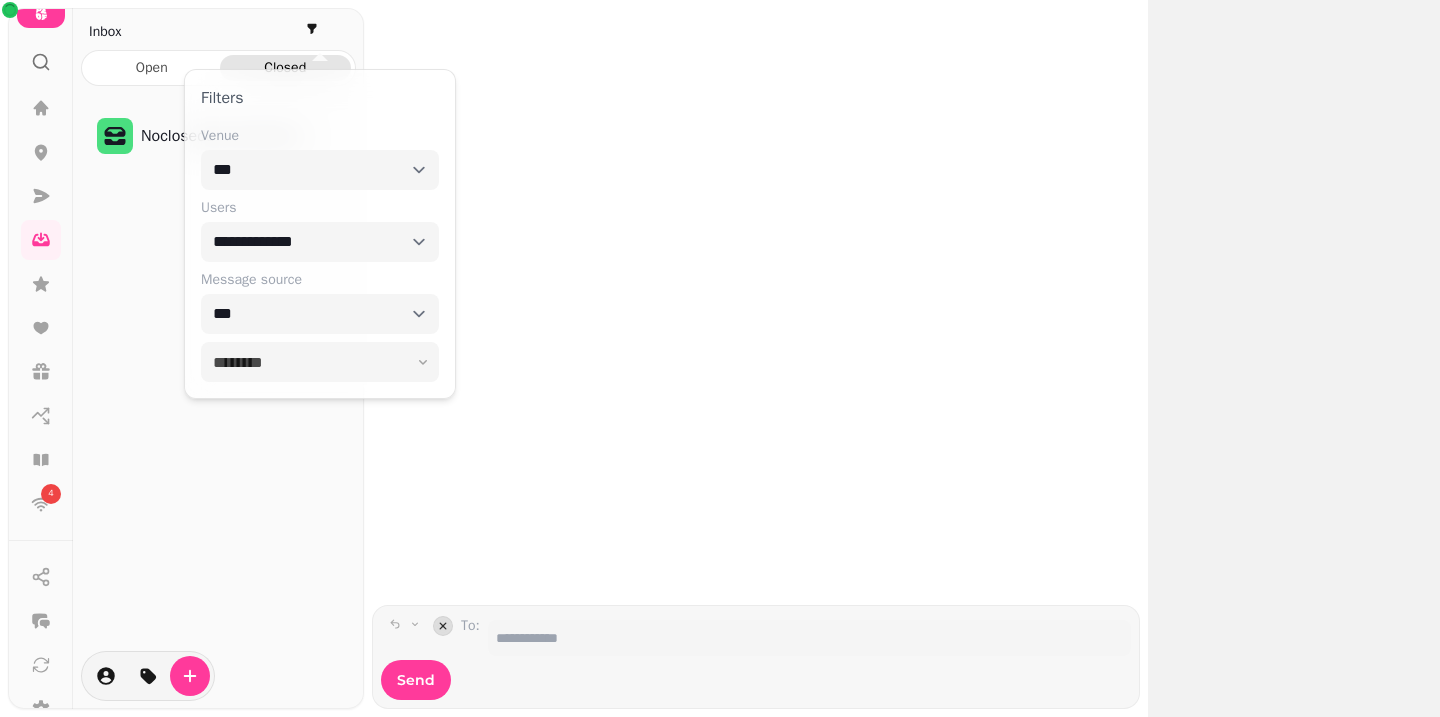 click on "No  closed  conversations" at bounding box center [218, 401] 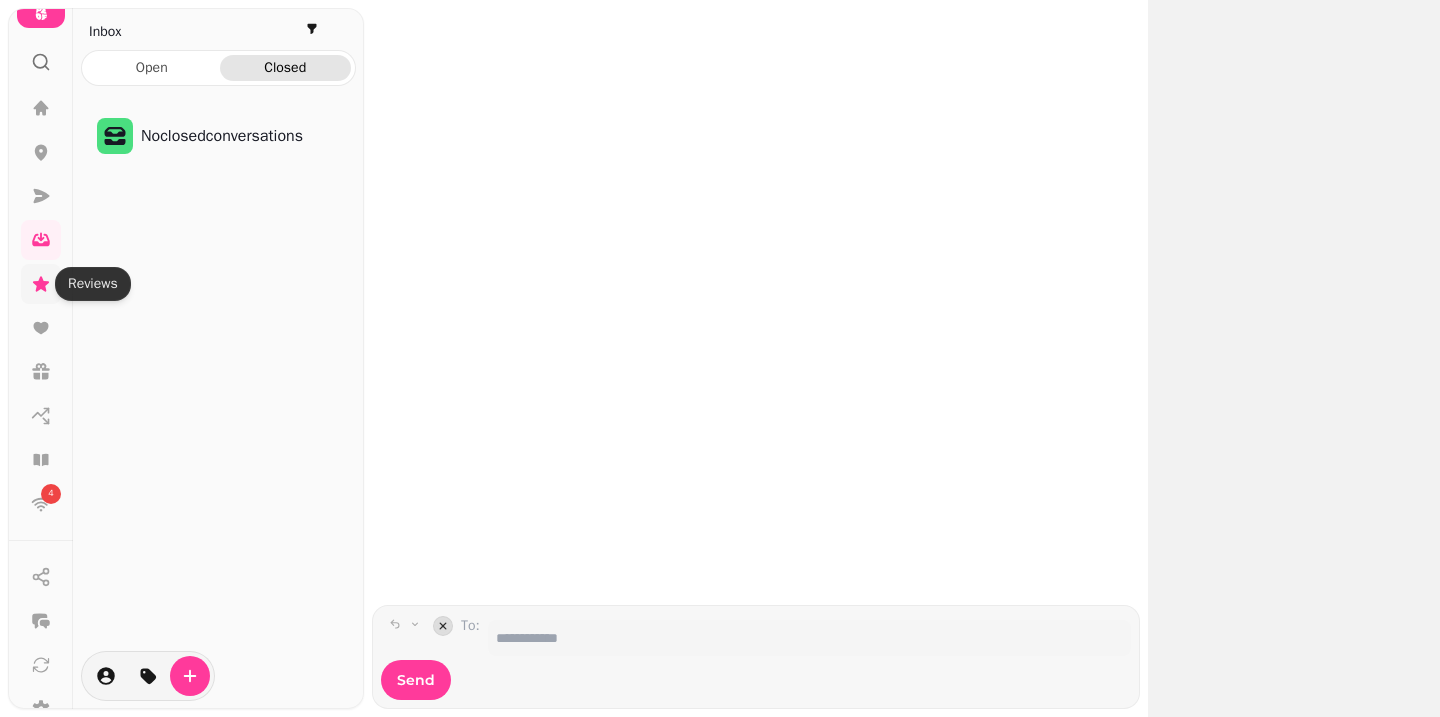click 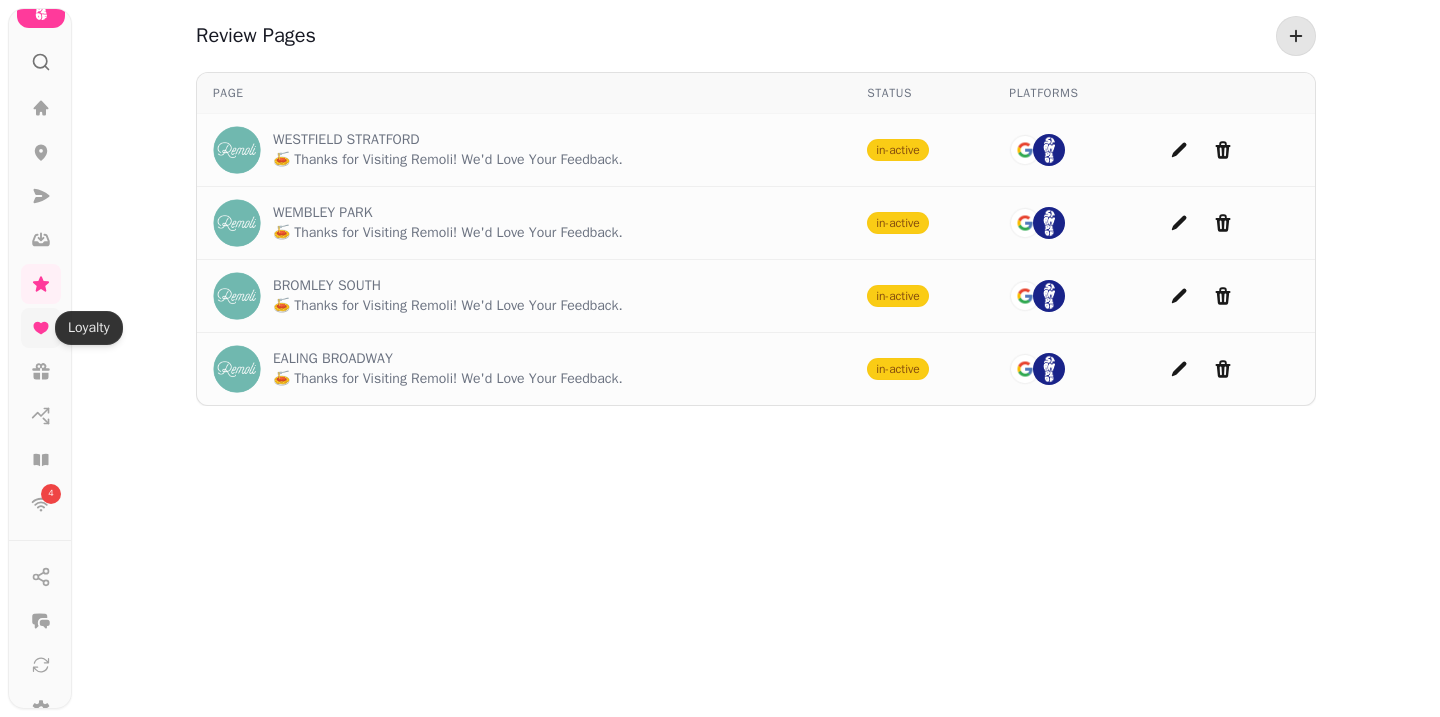 click 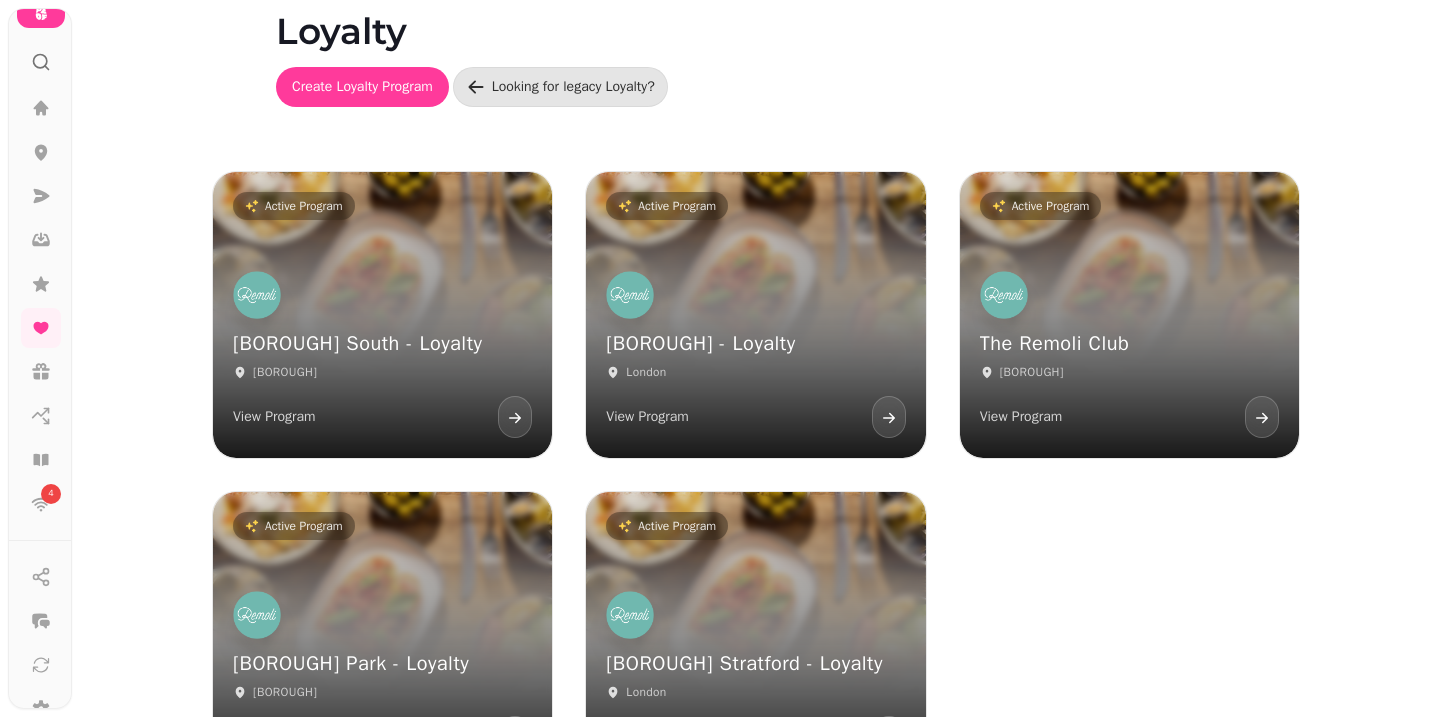 scroll, scrollTop: 86, scrollLeft: 0, axis: vertical 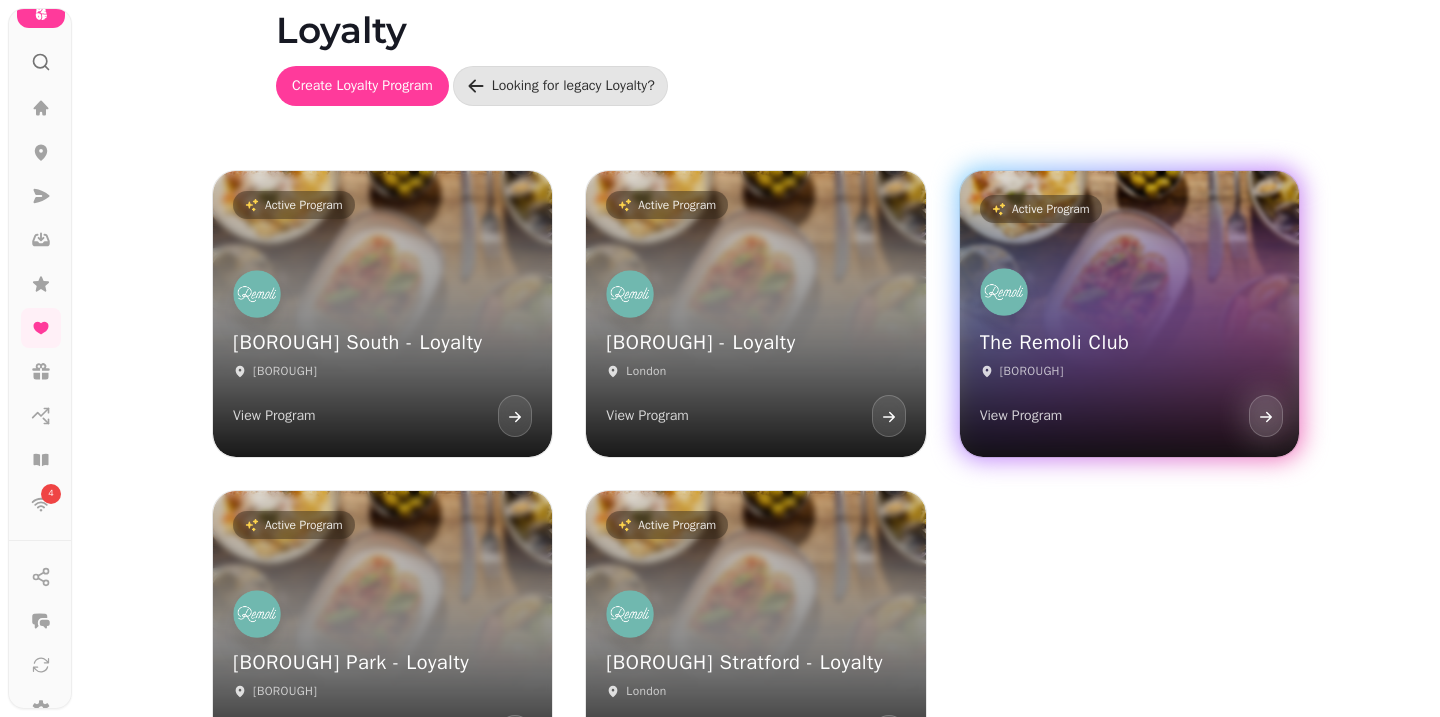 click on "The Remoli Club  Bromley View Program" at bounding box center [1129, 353] 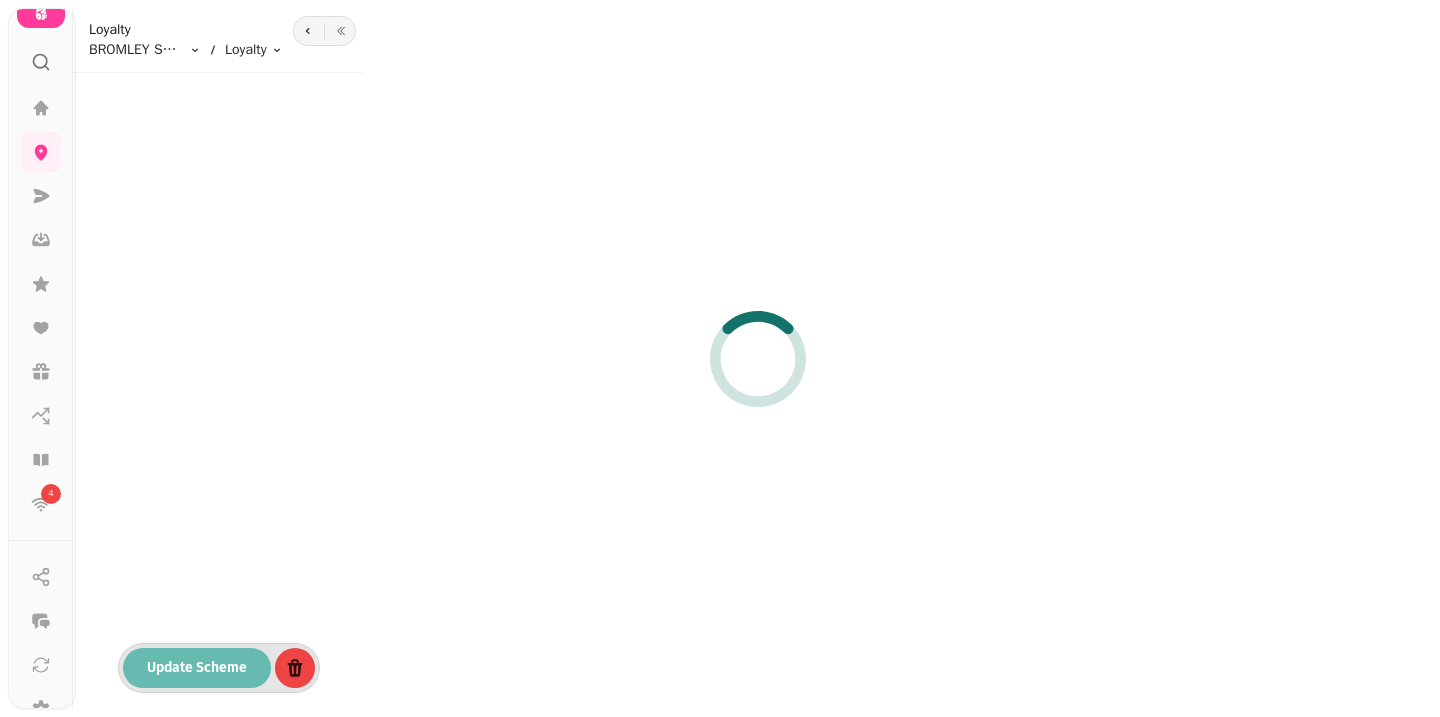 scroll, scrollTop: 0, scrollLeft: 0, axis: both 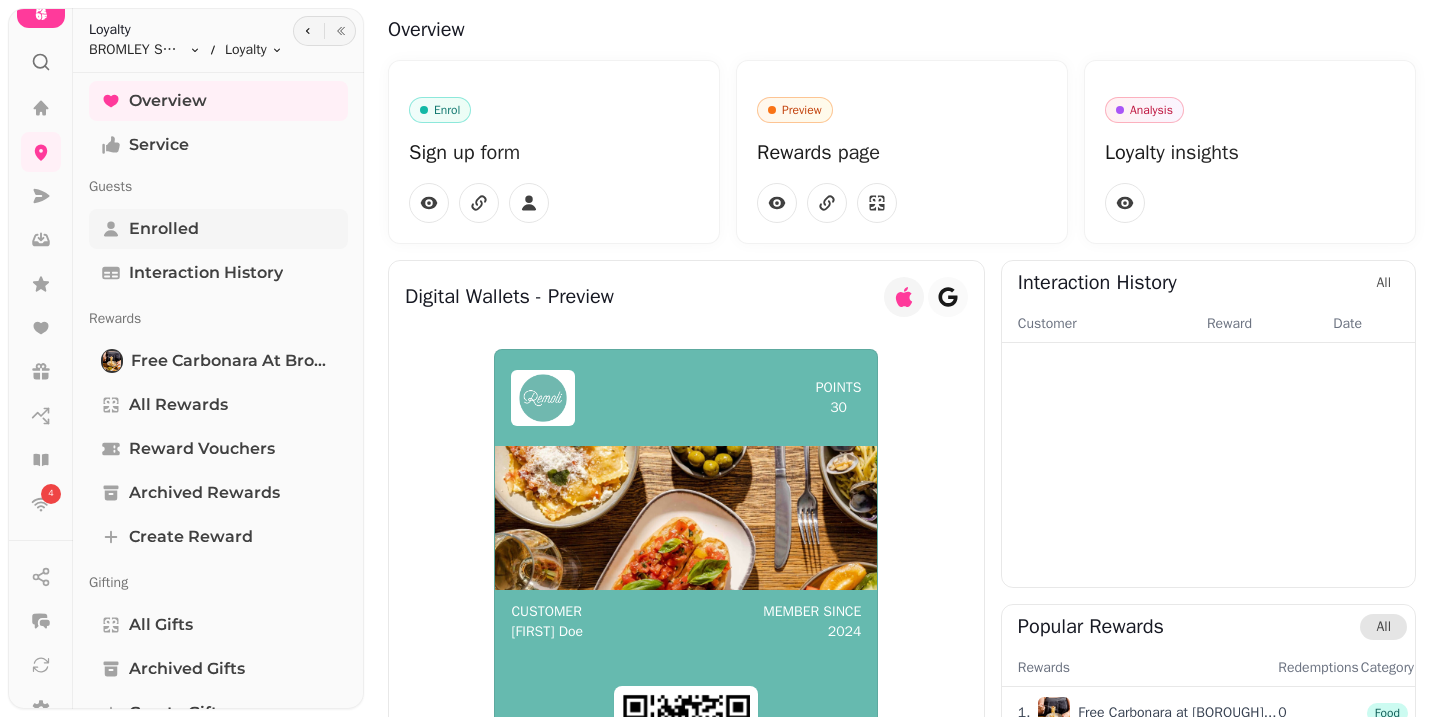 click on "Enrolled" at bounding box center (164, 229) 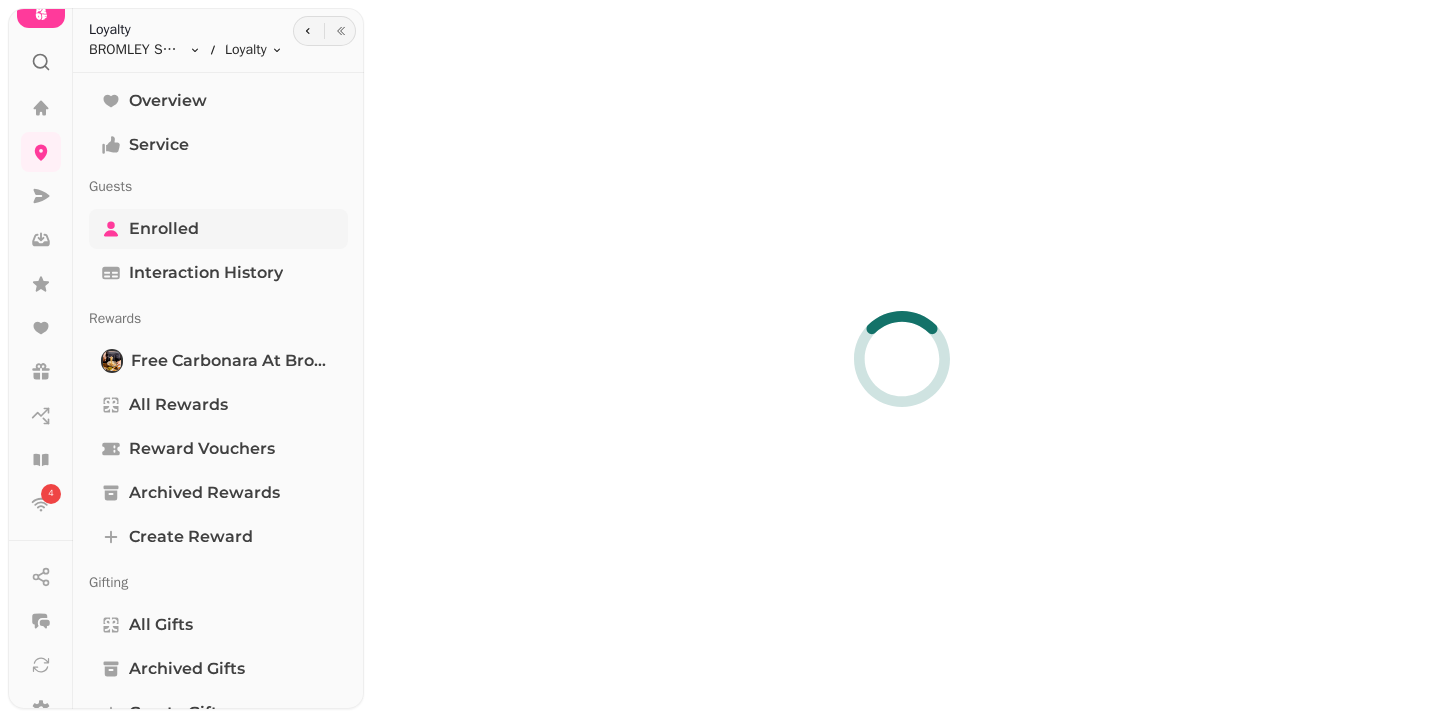 select on "**" 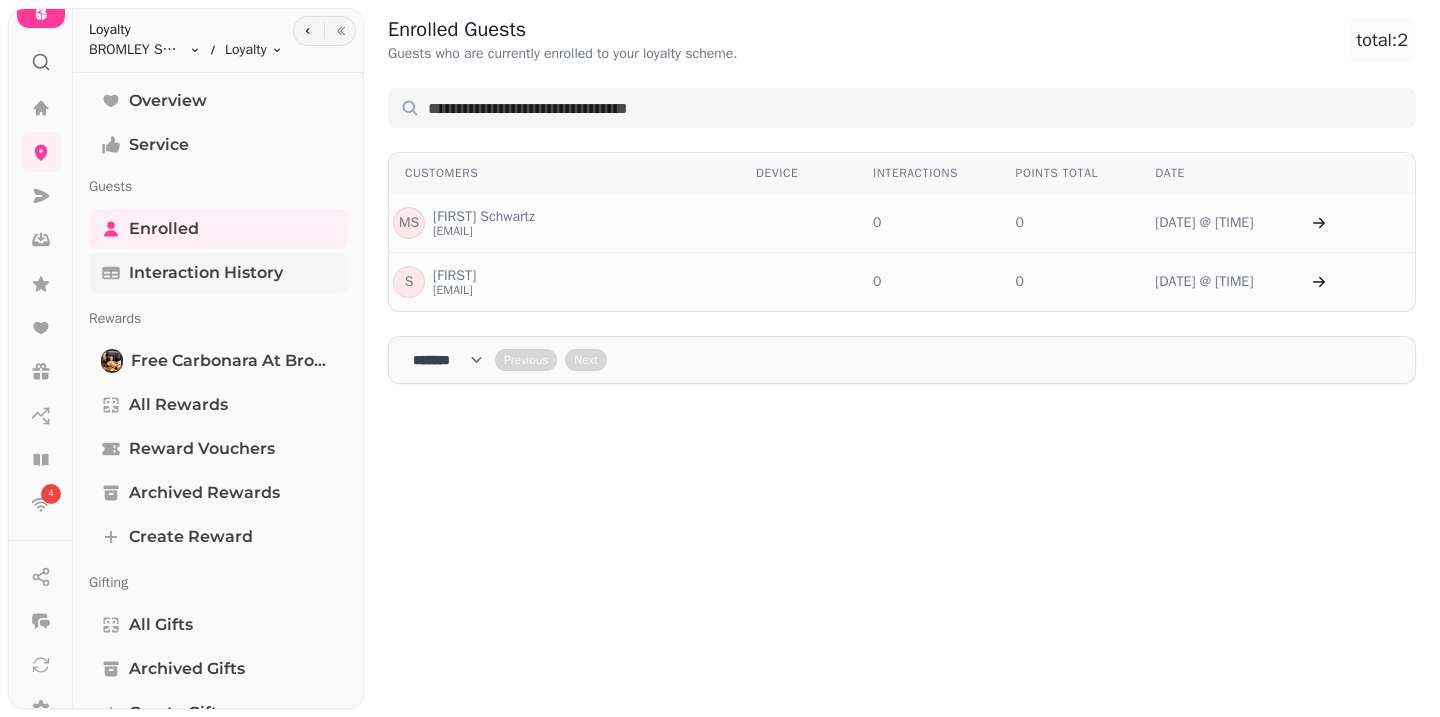 click on "Interaction History" at bounding box center (206, 273) 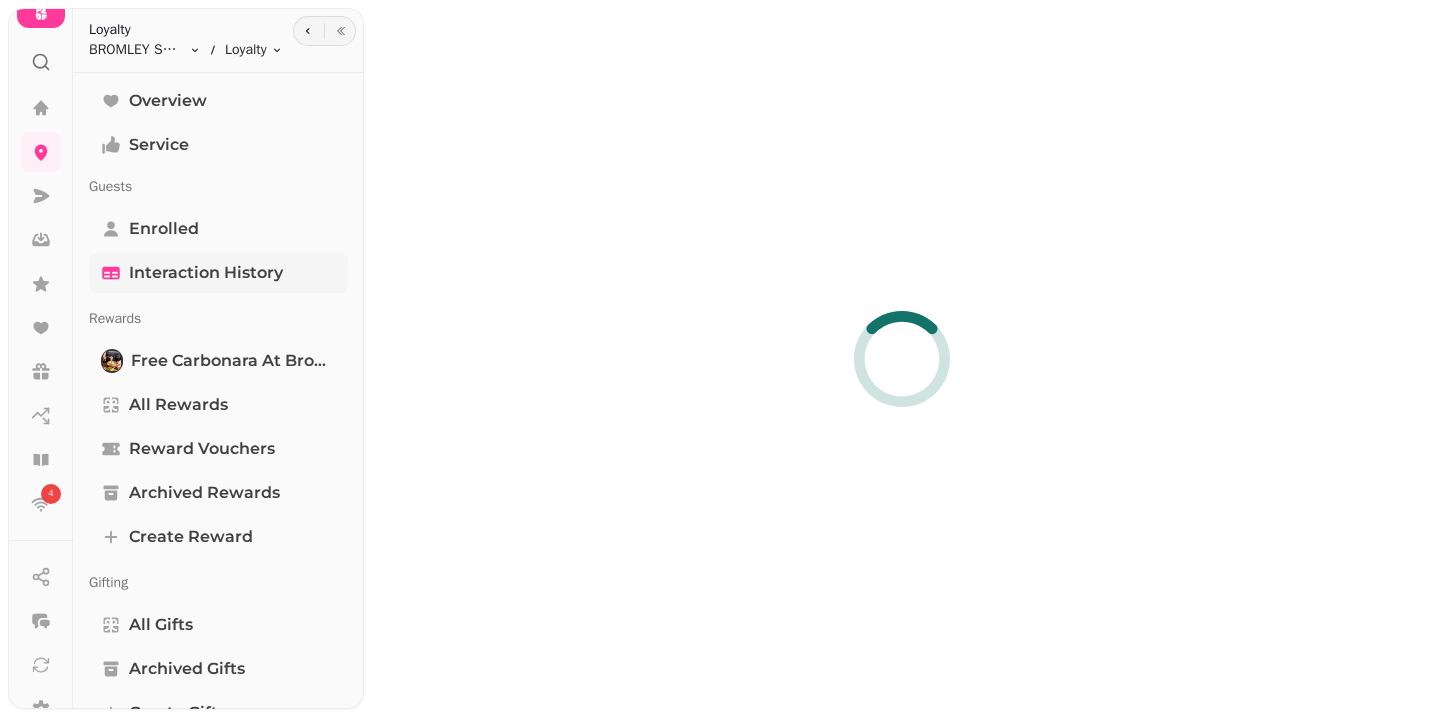 select on "**" 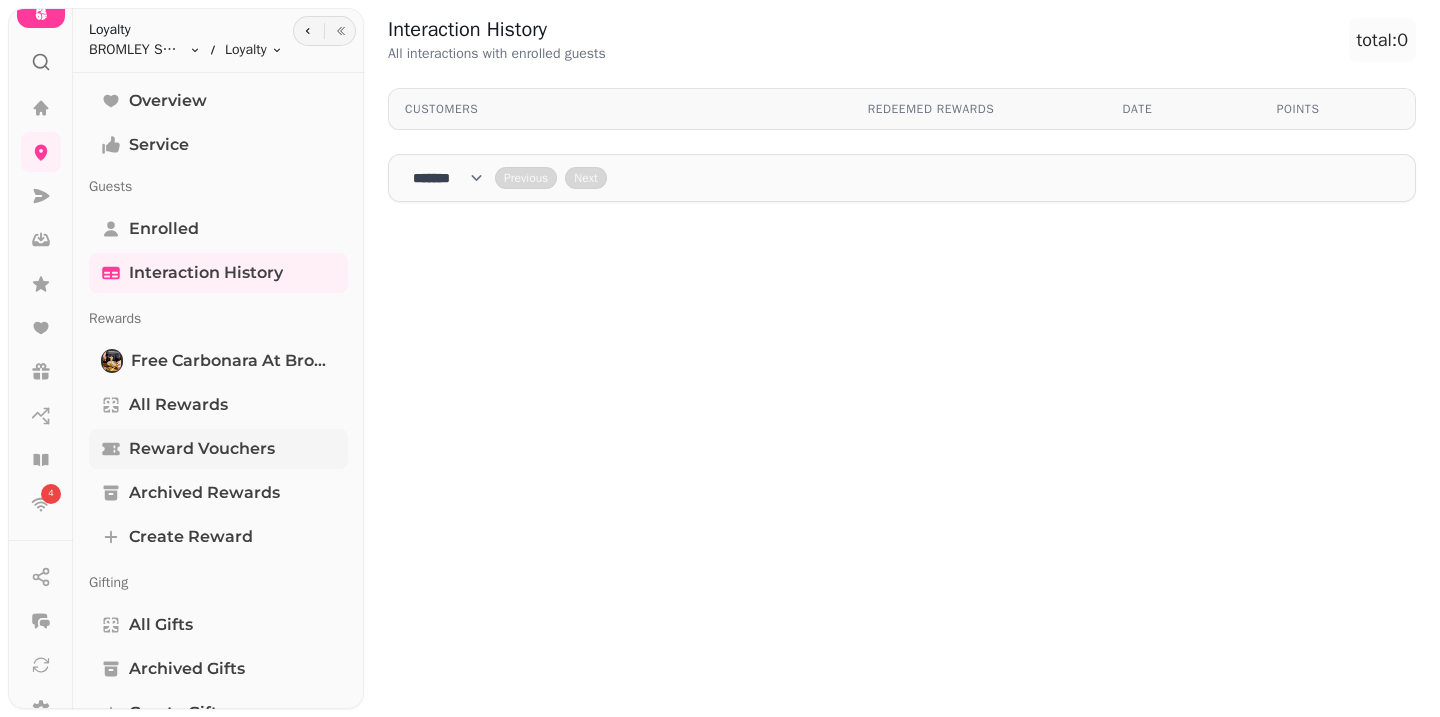 click on "Reward Vouchers" at bounding box center (202, 449) 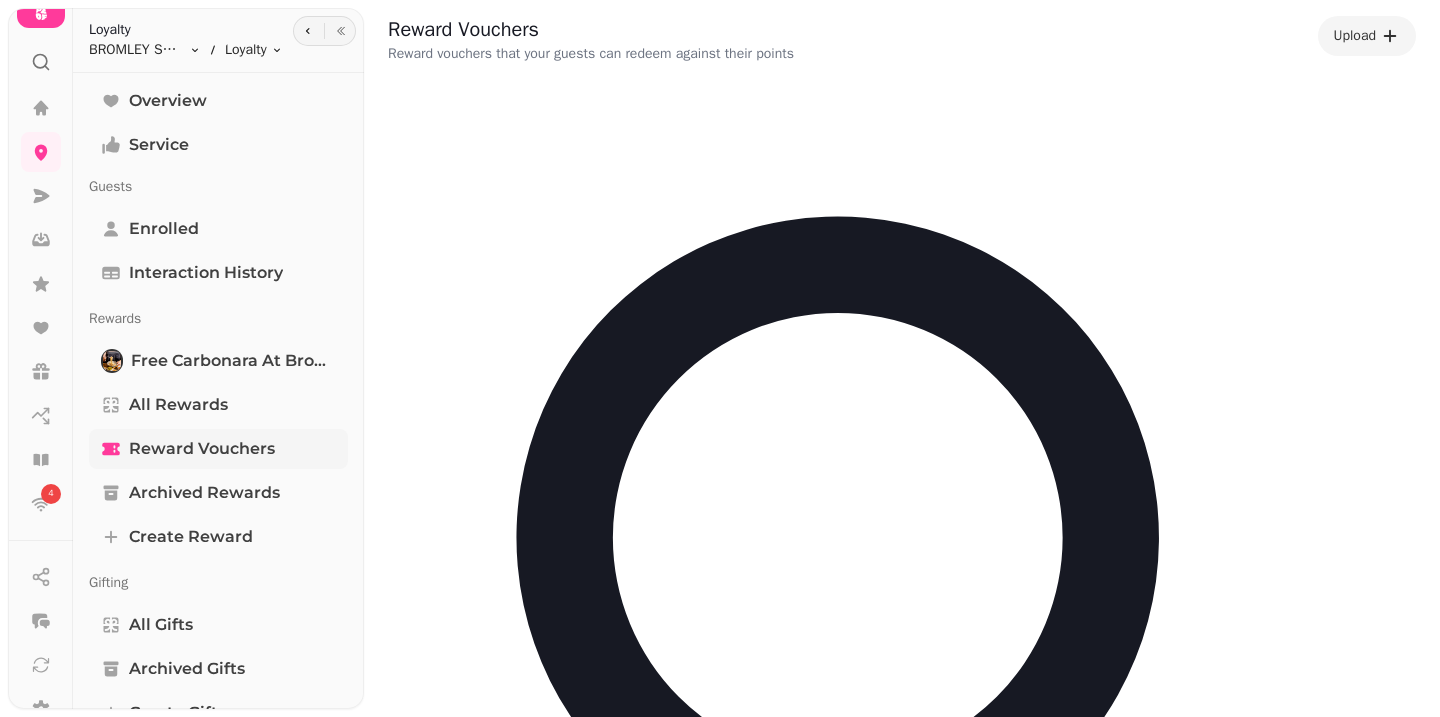 select on "**" 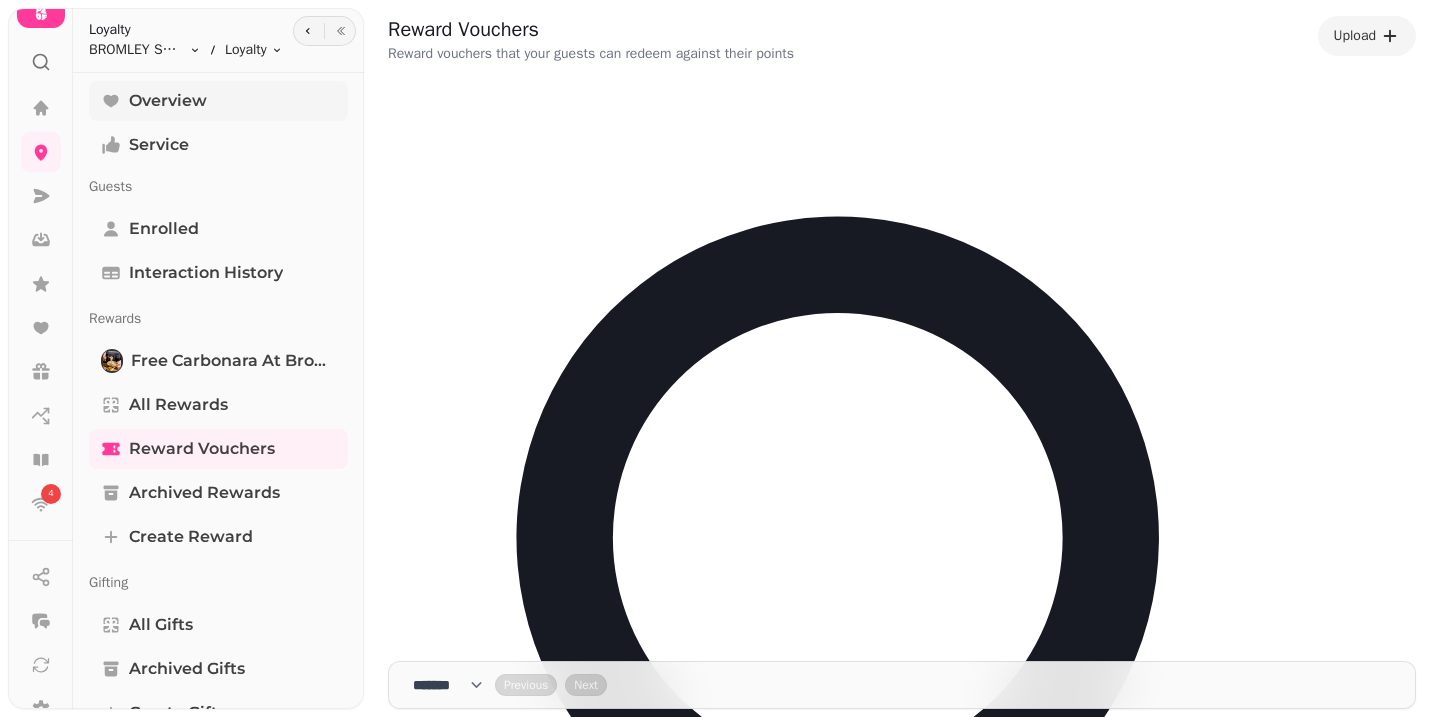 click on "Overview" at bounding box center (218, 101) 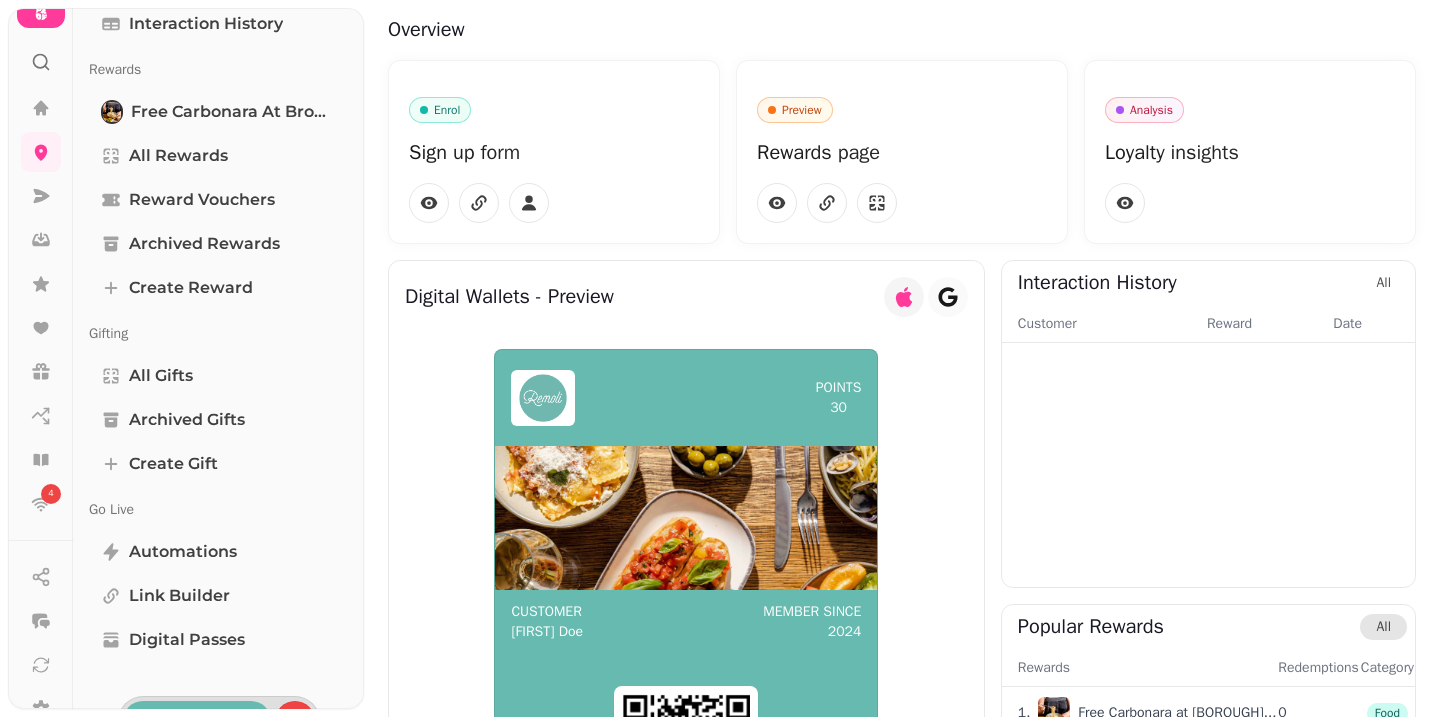 scroll, scrollTop: 302, scrollLeft: 0, axis: vertical 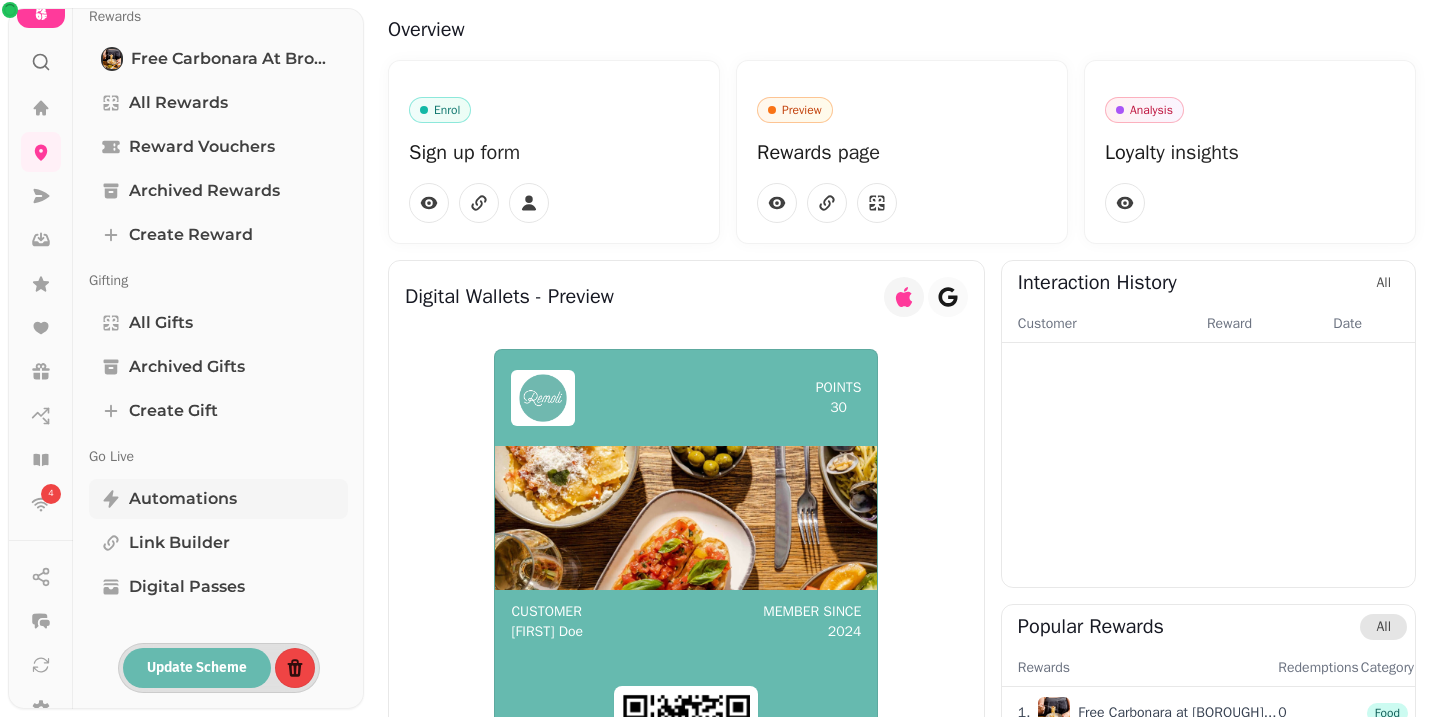 click on "Automations" at bounding box center [183, 499] 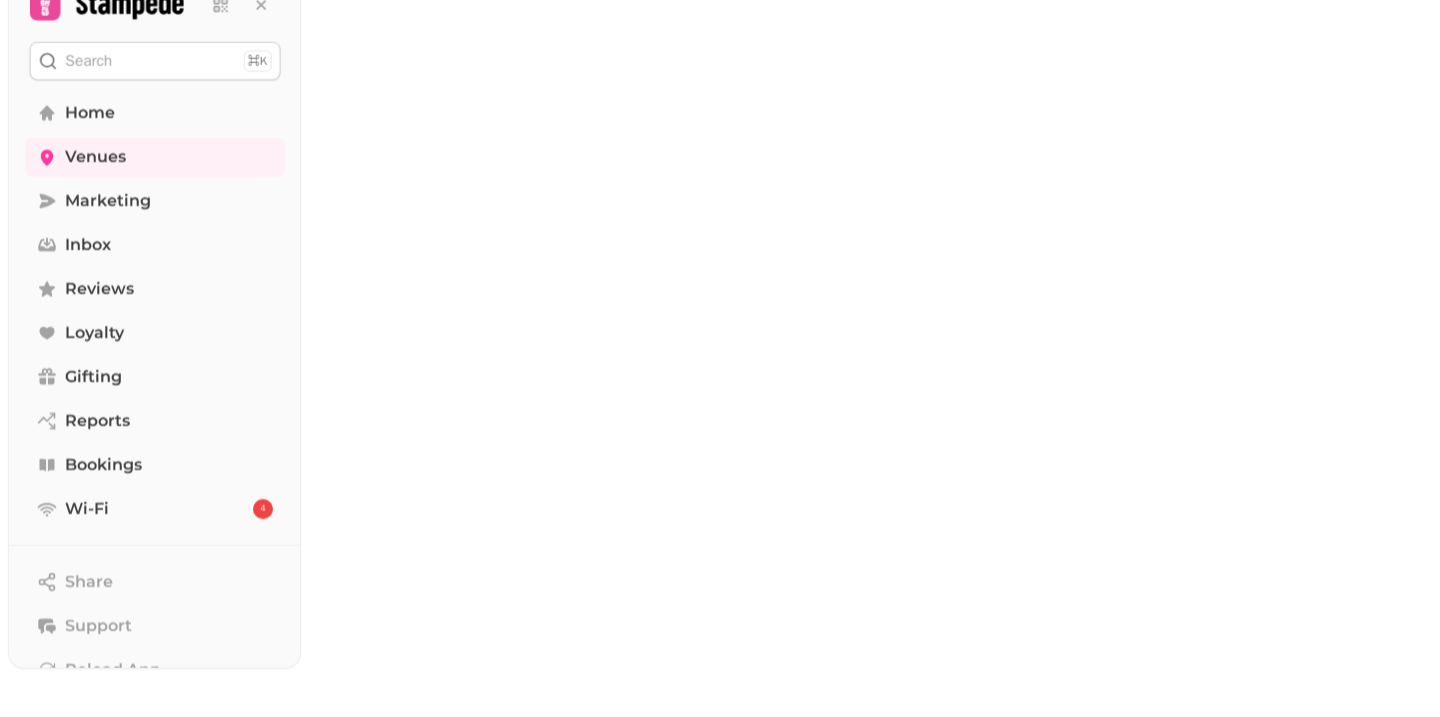 scroll, scrollTop: 0, scrollLeft: 0, axis: both 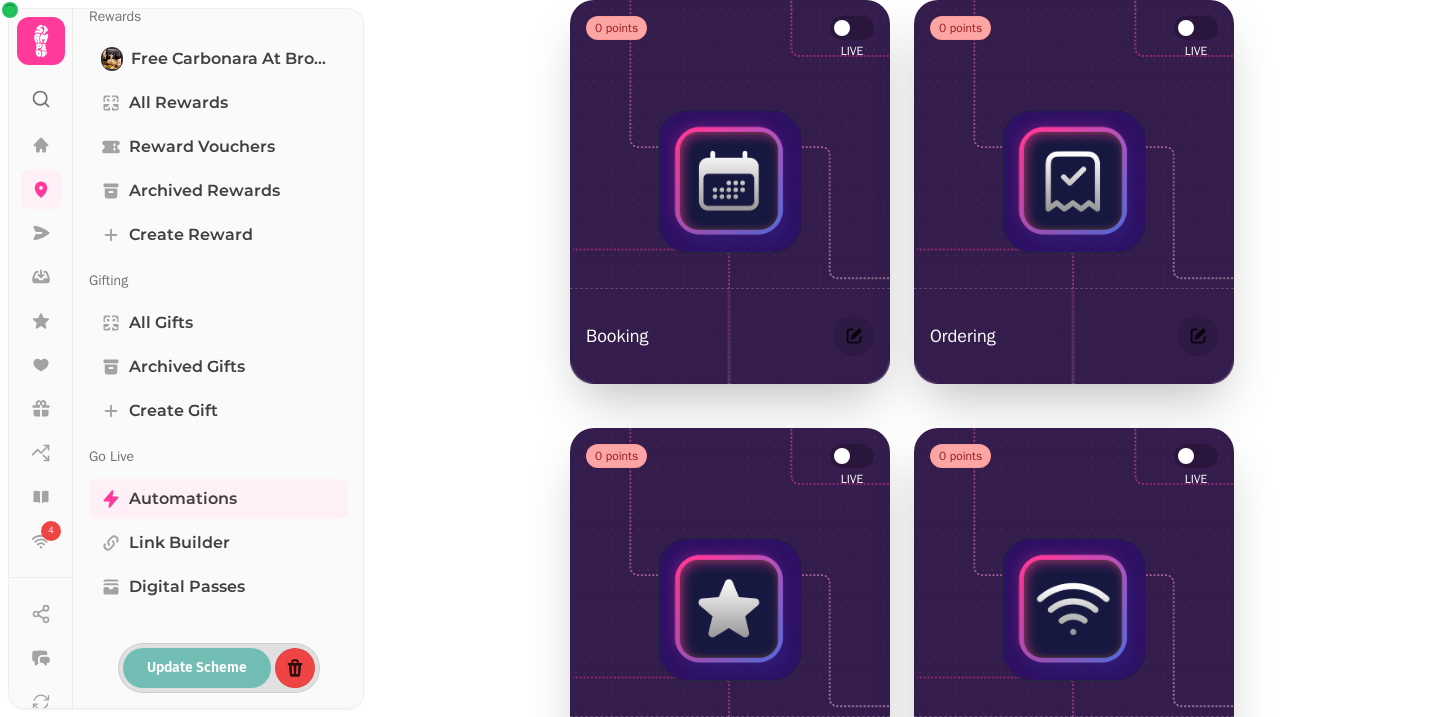 click on "Update Scheme" at bounding box center (197, 668) 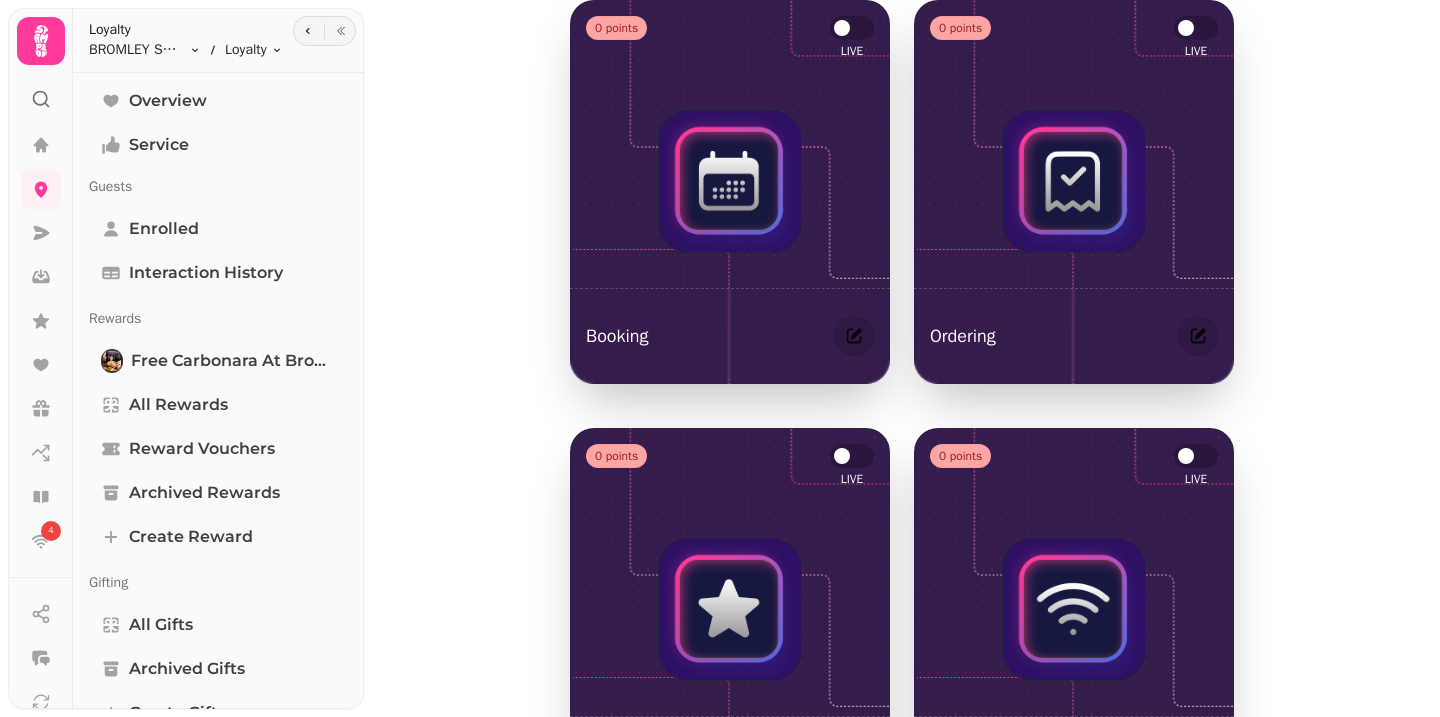 scroll, scrollTop: 0, scrollLeft: 0, axis: both 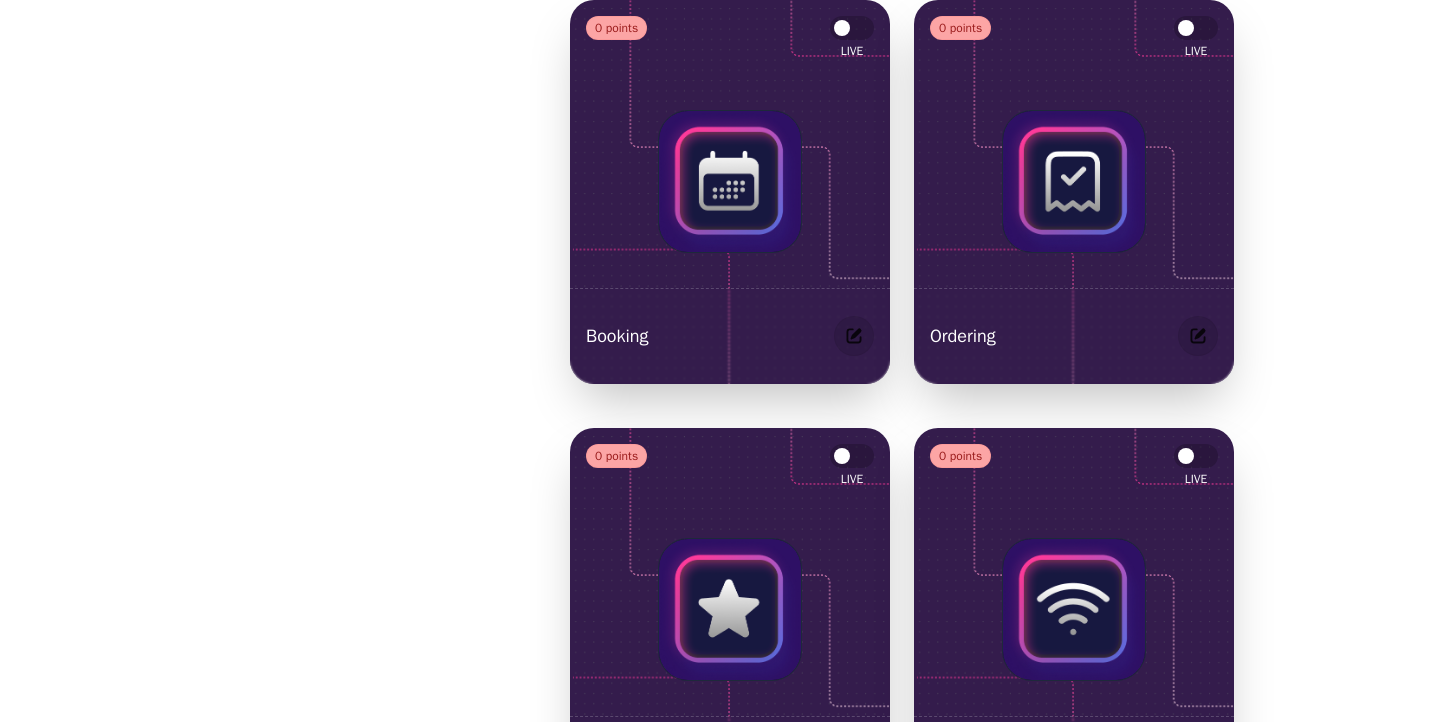 click on "4" at bounding box center [186, 289] 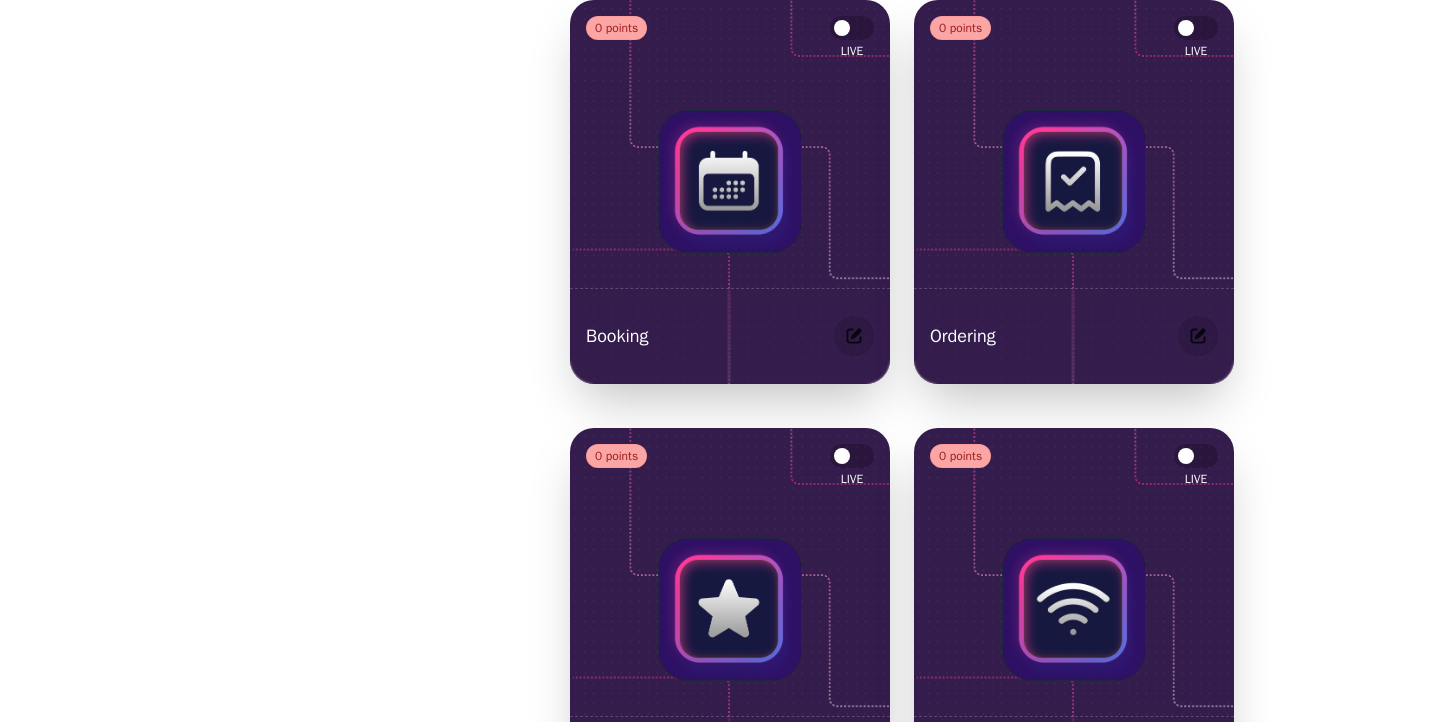 scroll, scrollTop: 0, scrollLeft: 0, axis: both 